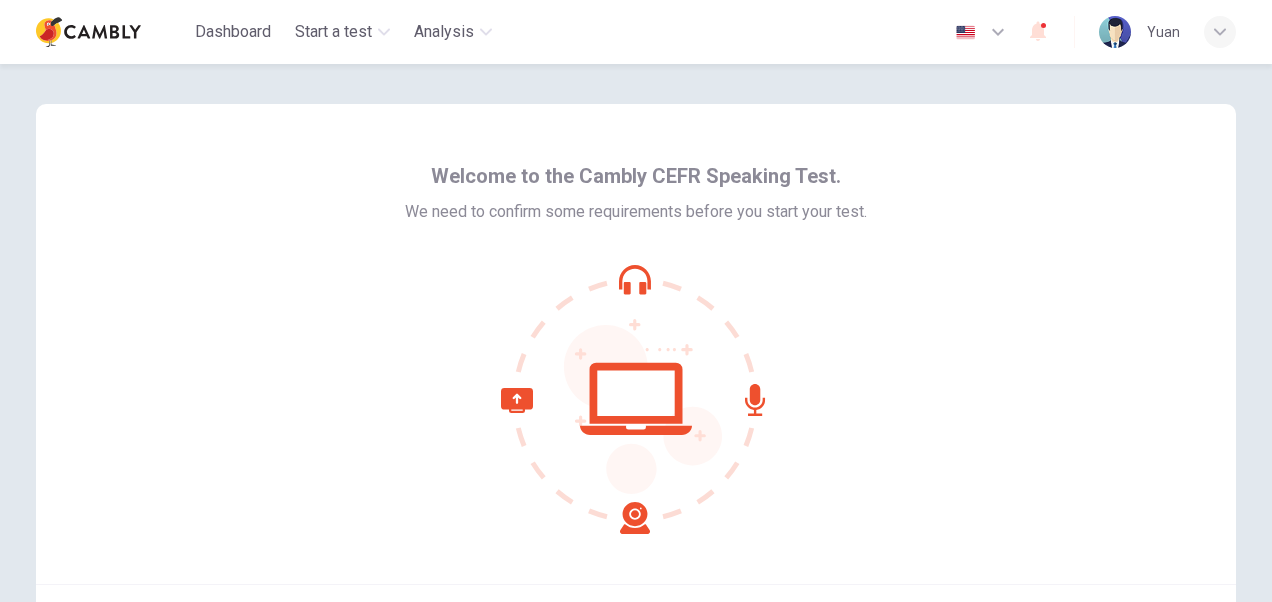 scroll, scrollTop: 0, scrollLeft: 0, axis: both 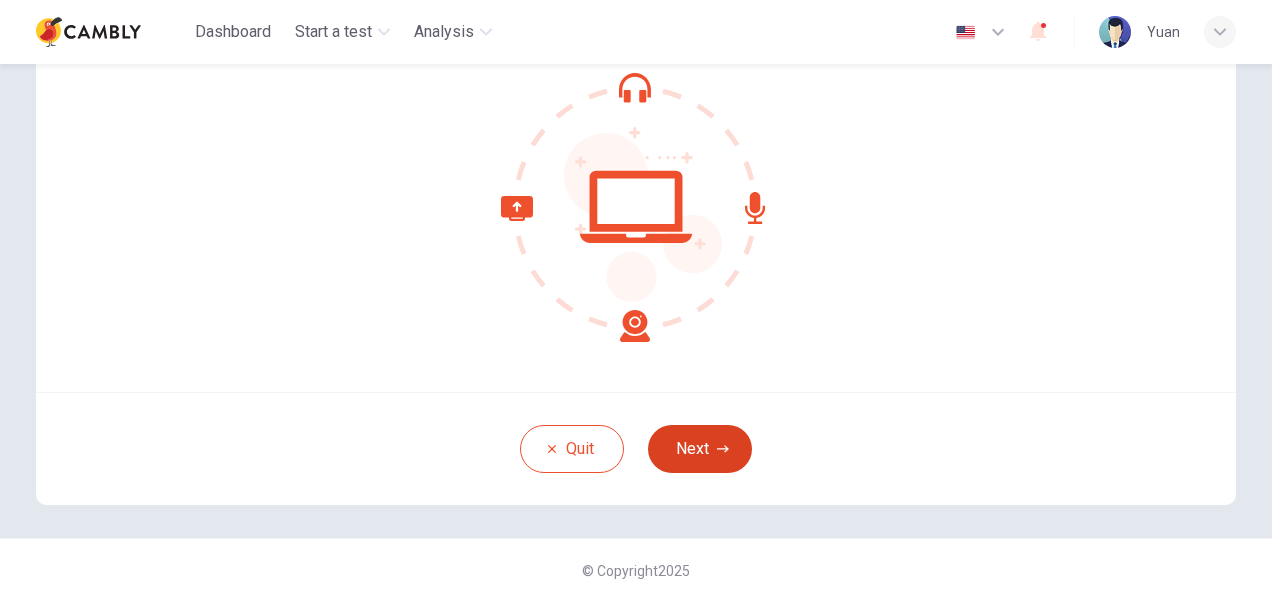 click on "Next" at bounding box center (700, 449) 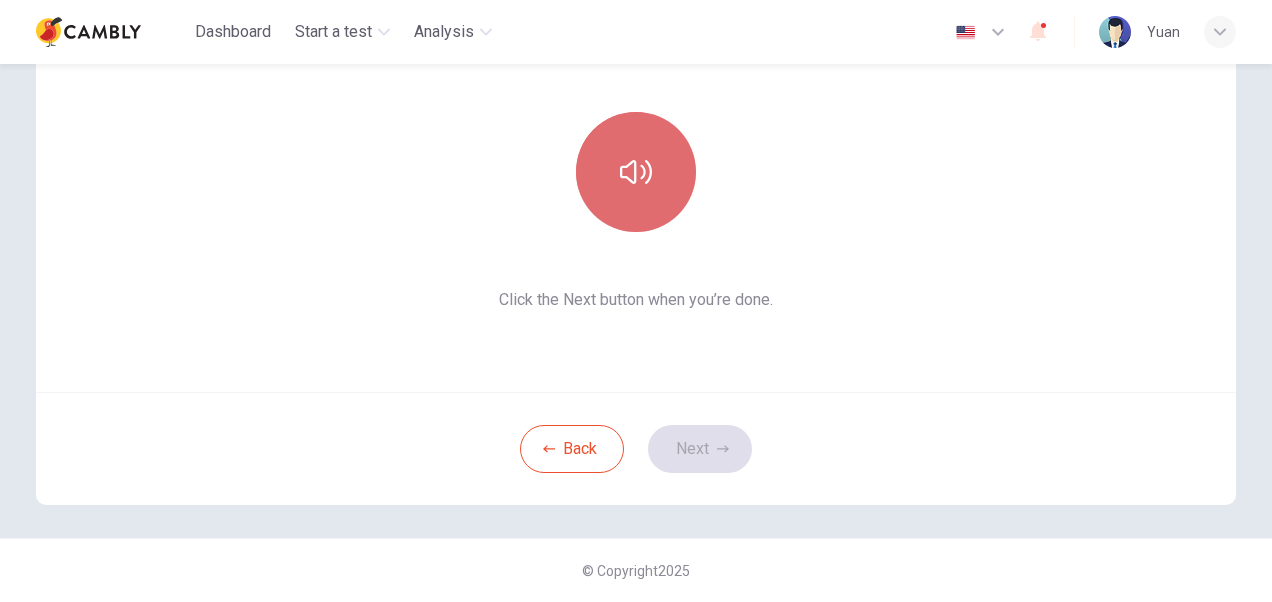 click at bounding box center [636, 172] 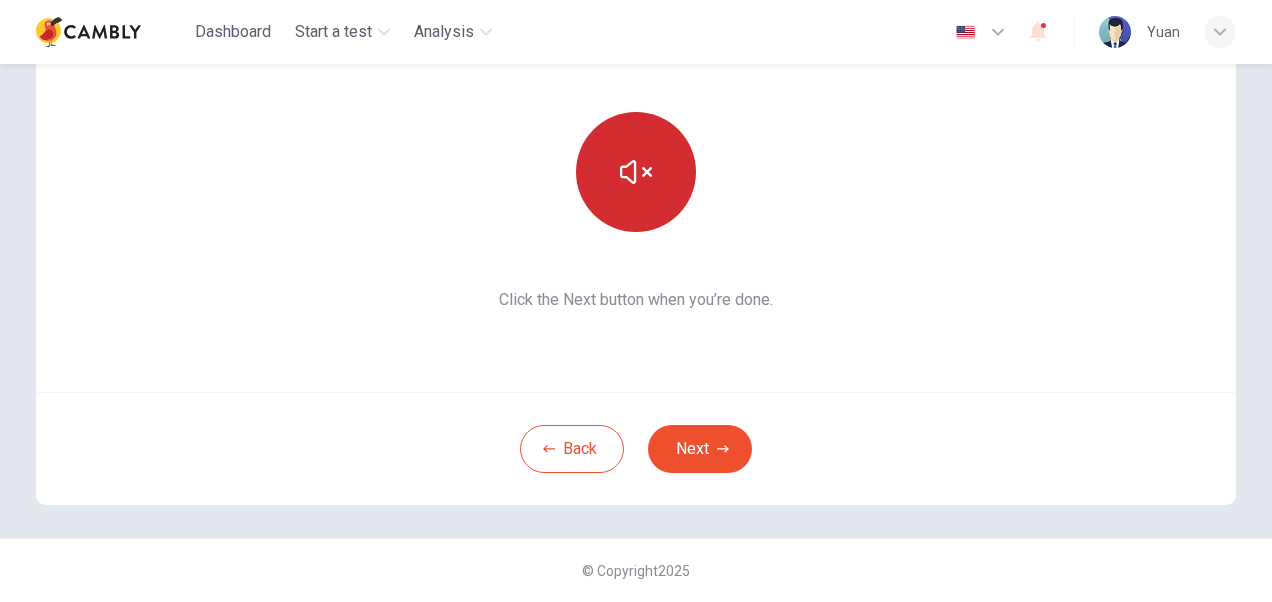 click on "This section requires audio. Click the icon to make sure you can hear the tune clearly. Click the Next button when you’re done." at bounding box center [636, 152] 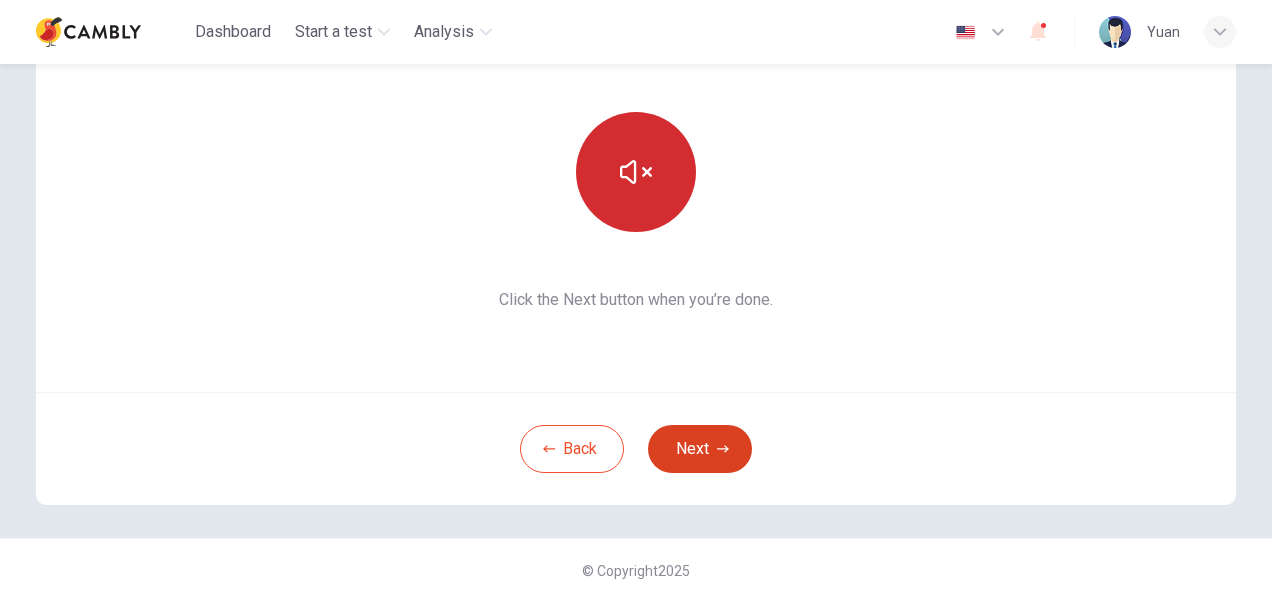 click on "Next" at bounding box center (700, 449) 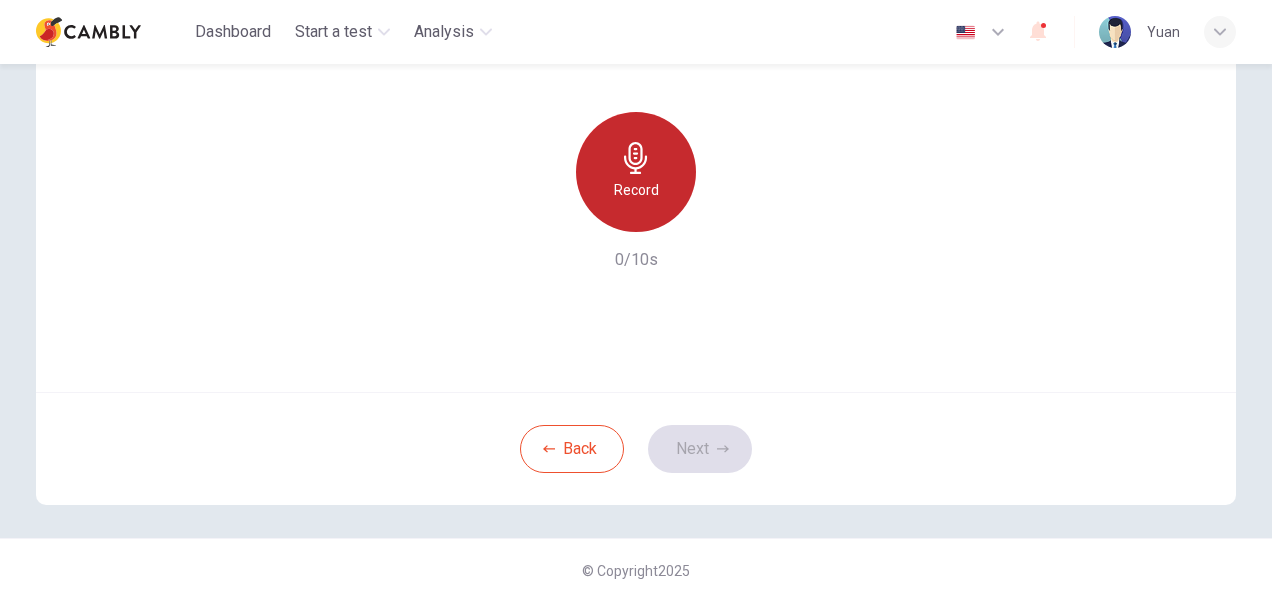 click on "Record" at bounding box center [636, 190] 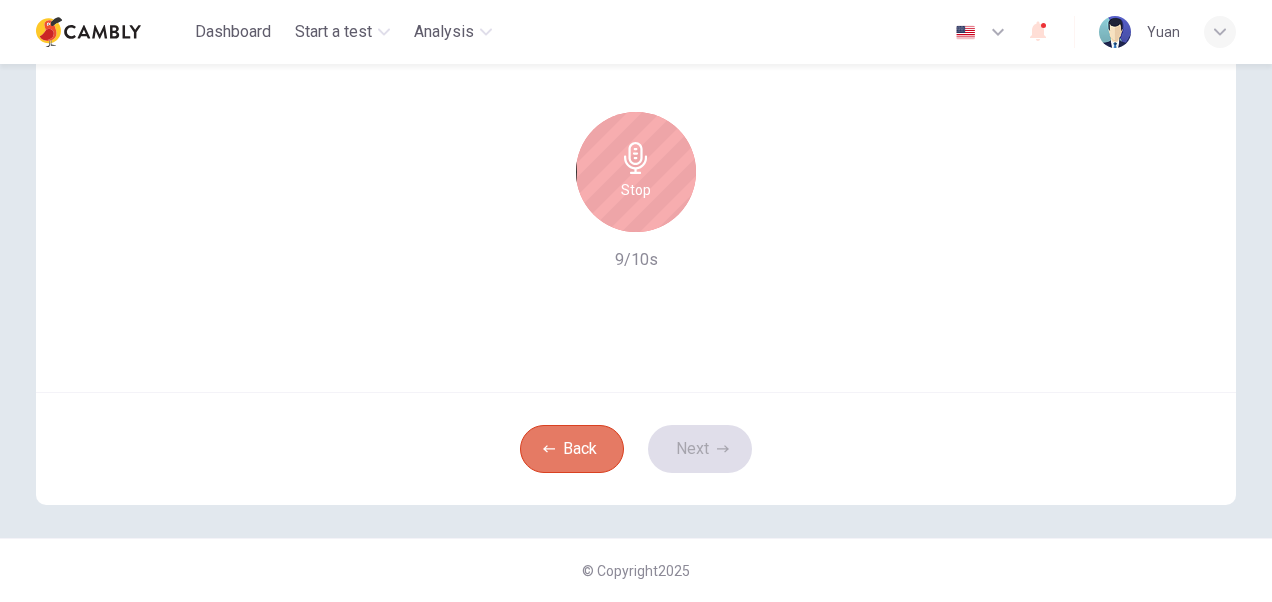 click on "Back" at bounding box center [572, 449] 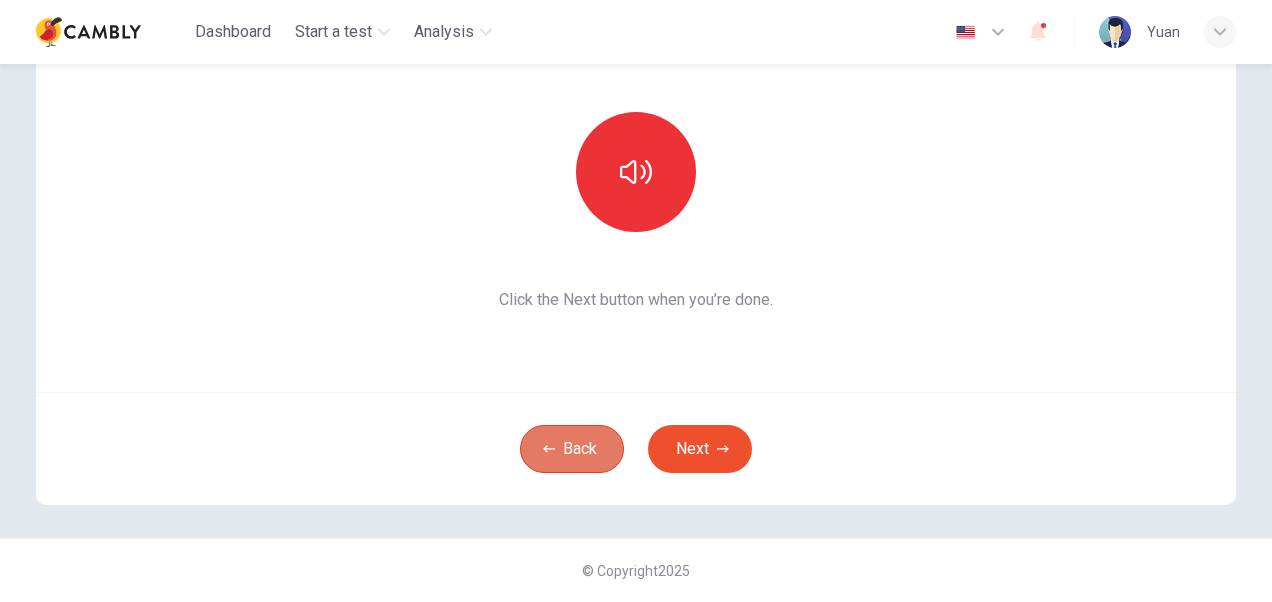 click on "Back" at bounding box center (572, 449) 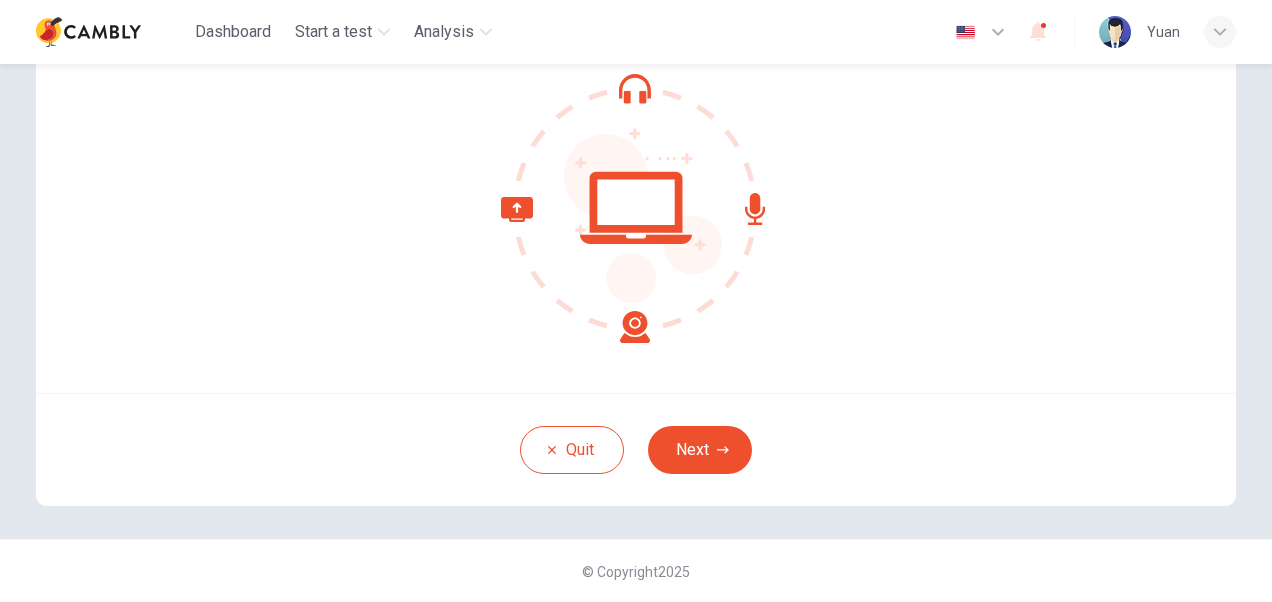 scroll, scrollTop: 192, scrollLeft: 0, axis: vertical 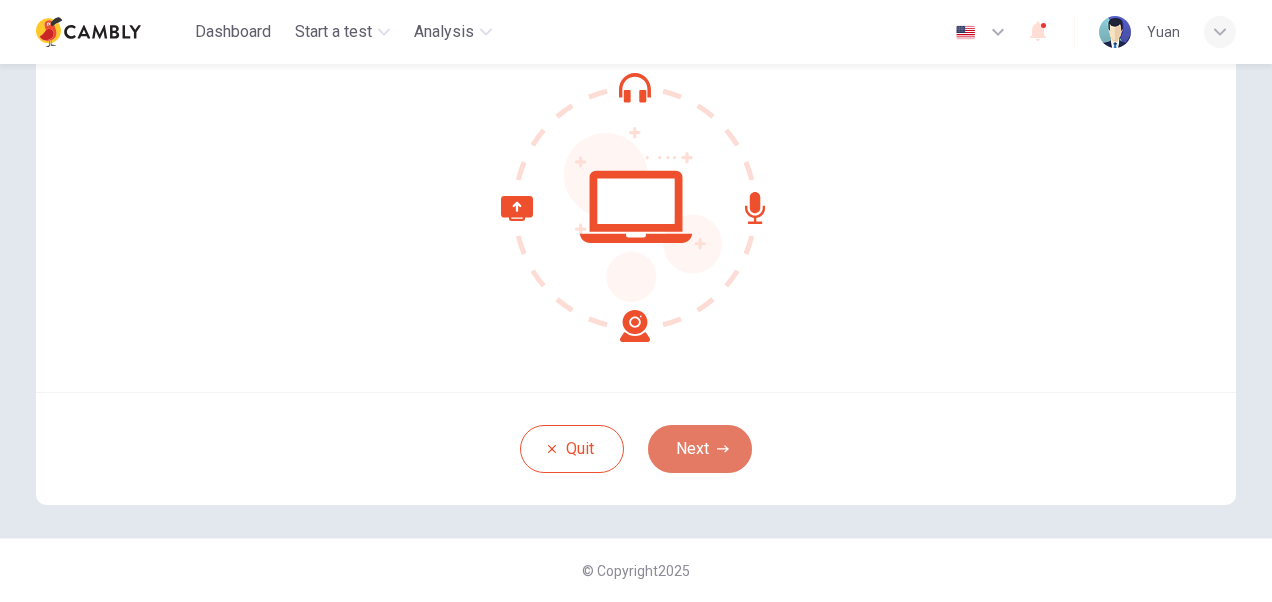 click on "Next" at bounding box center (700, 449) 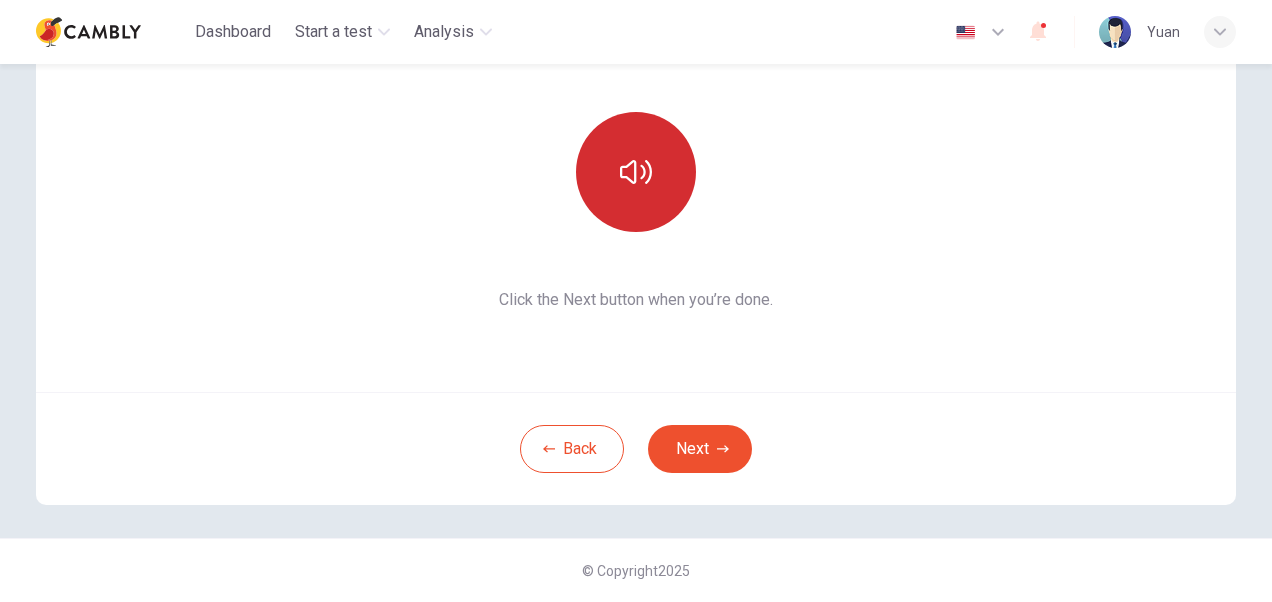 click at bounding box center [636, 172] 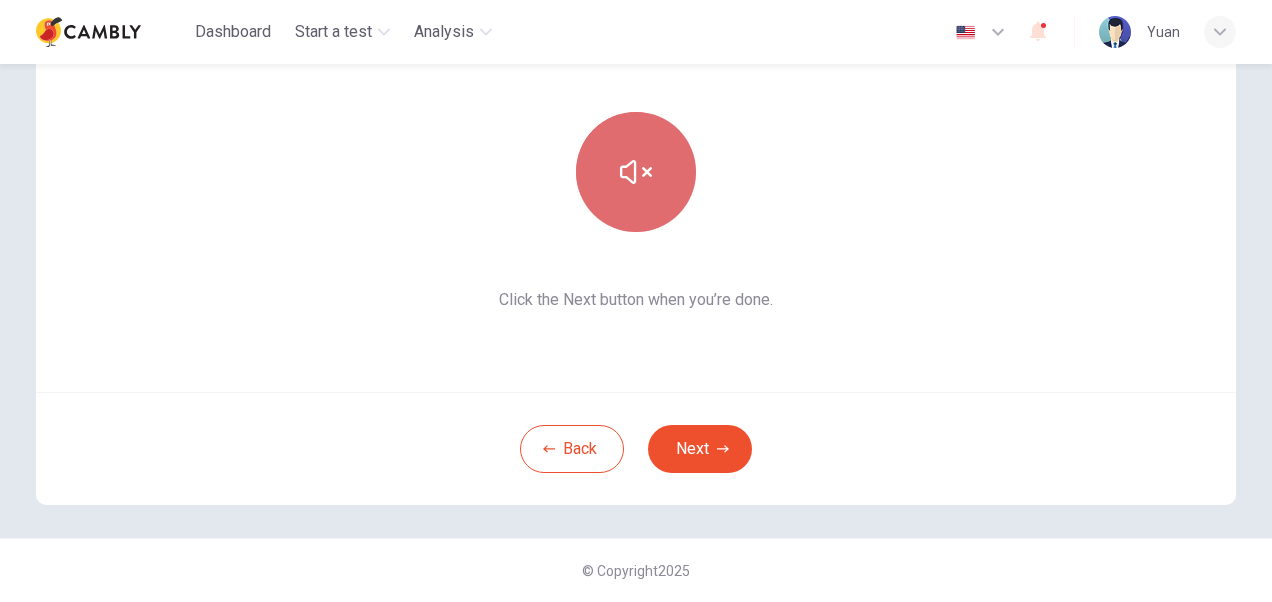 click at bounding box center (636, 172) 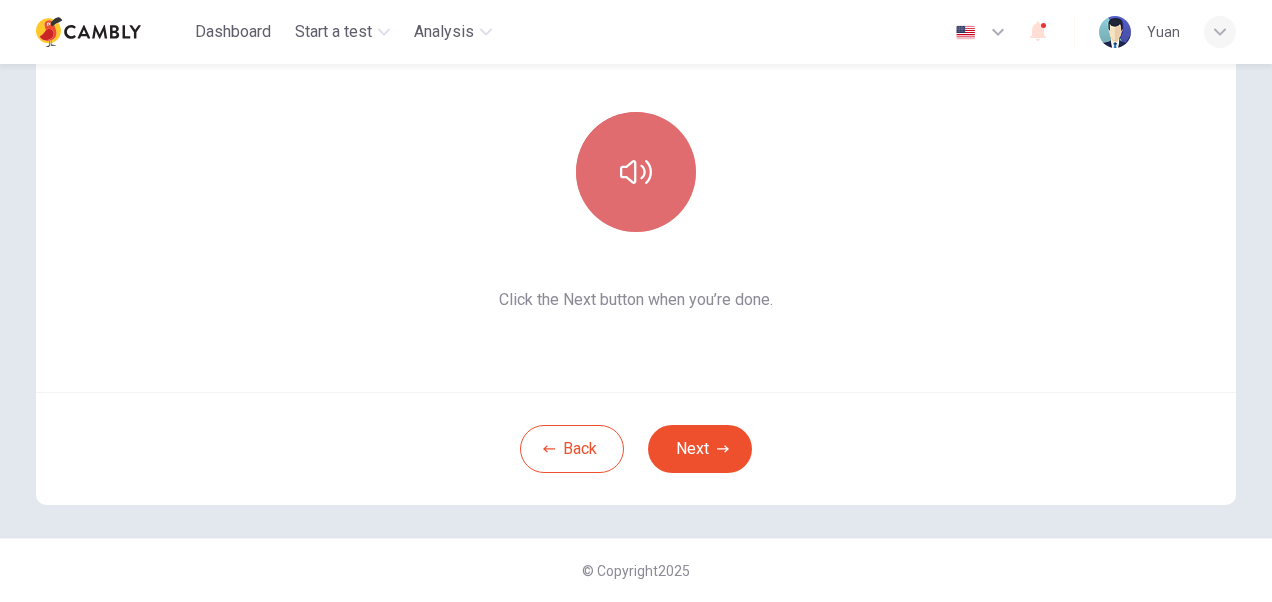 click at bounding box center (636, 172) 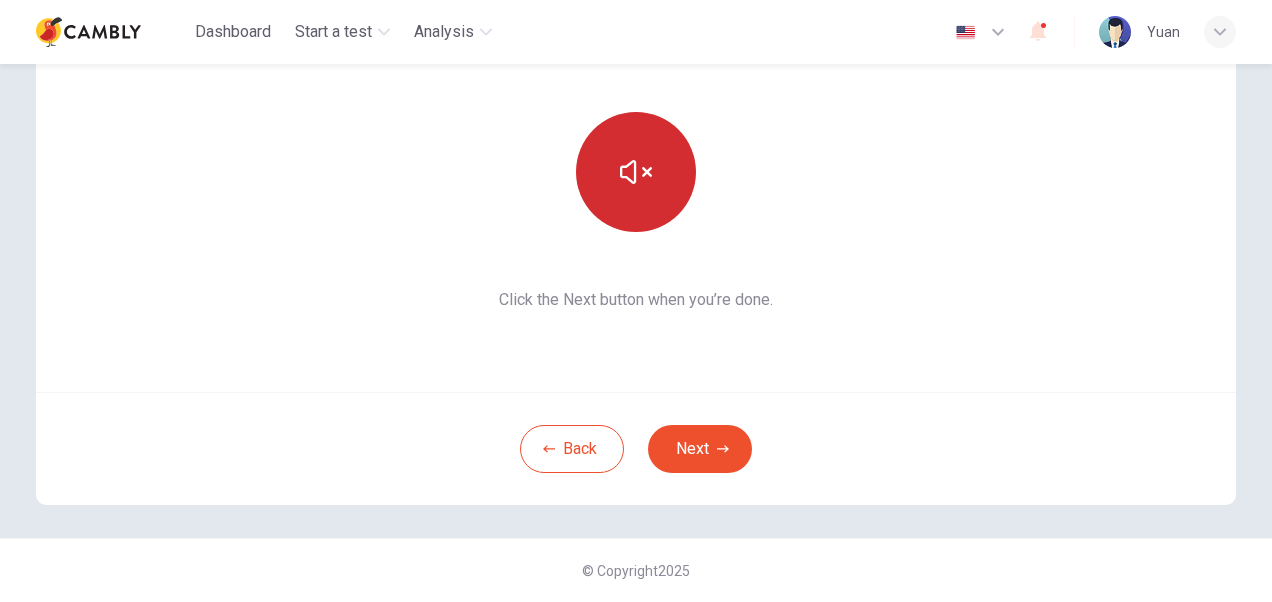 click at bounding box center [636, 172] 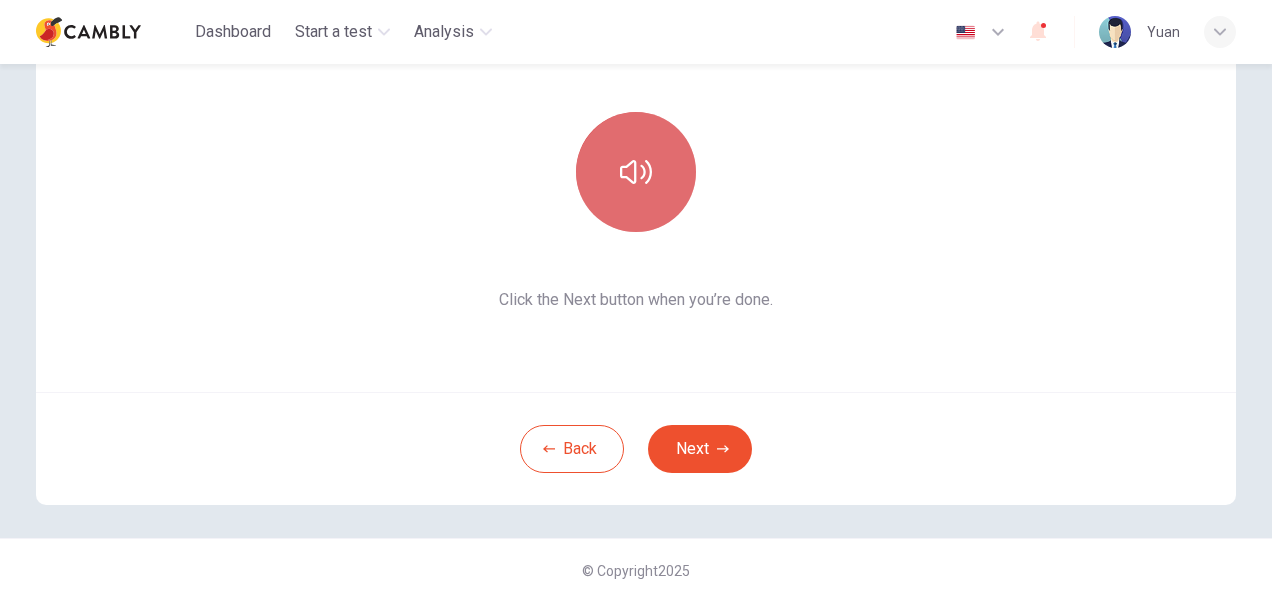 click at bounding box center (636, 172) 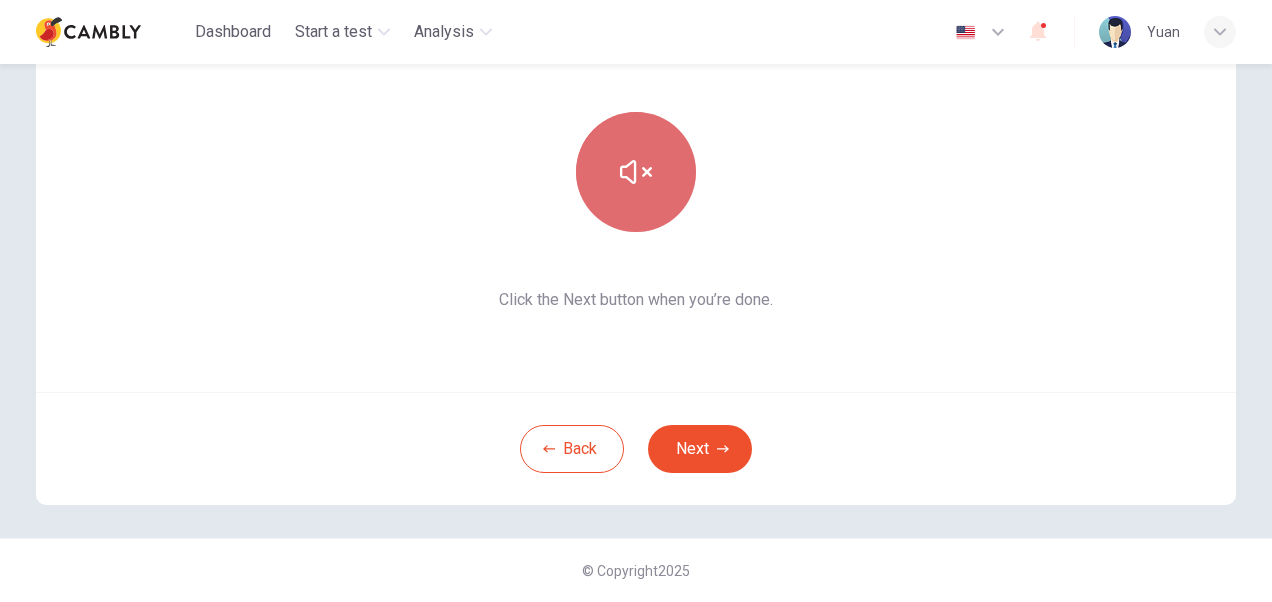 click at bounding box center [636, 172] 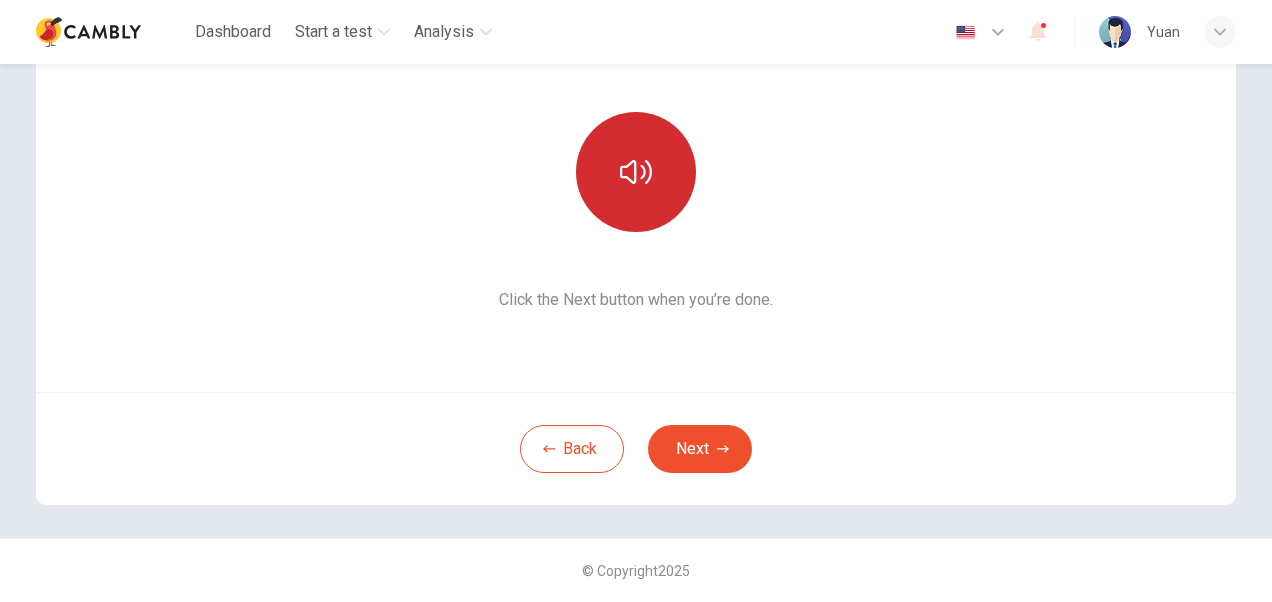 click at bounding box center (636, 172) 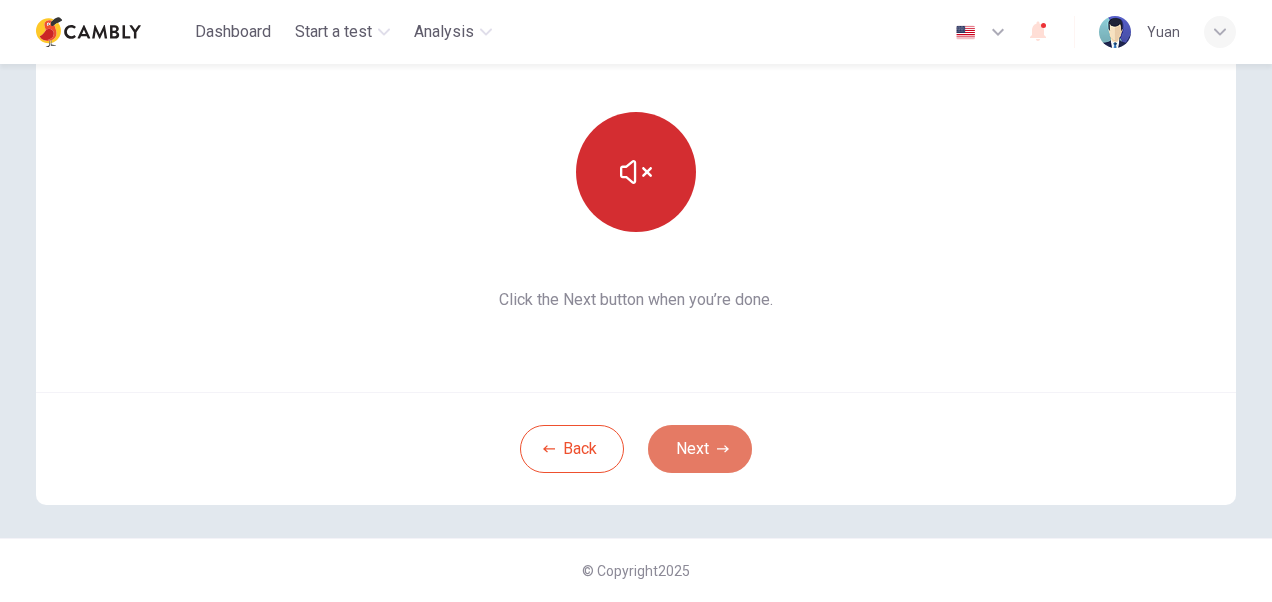 click on "Next" at bounding box center [700, 449] 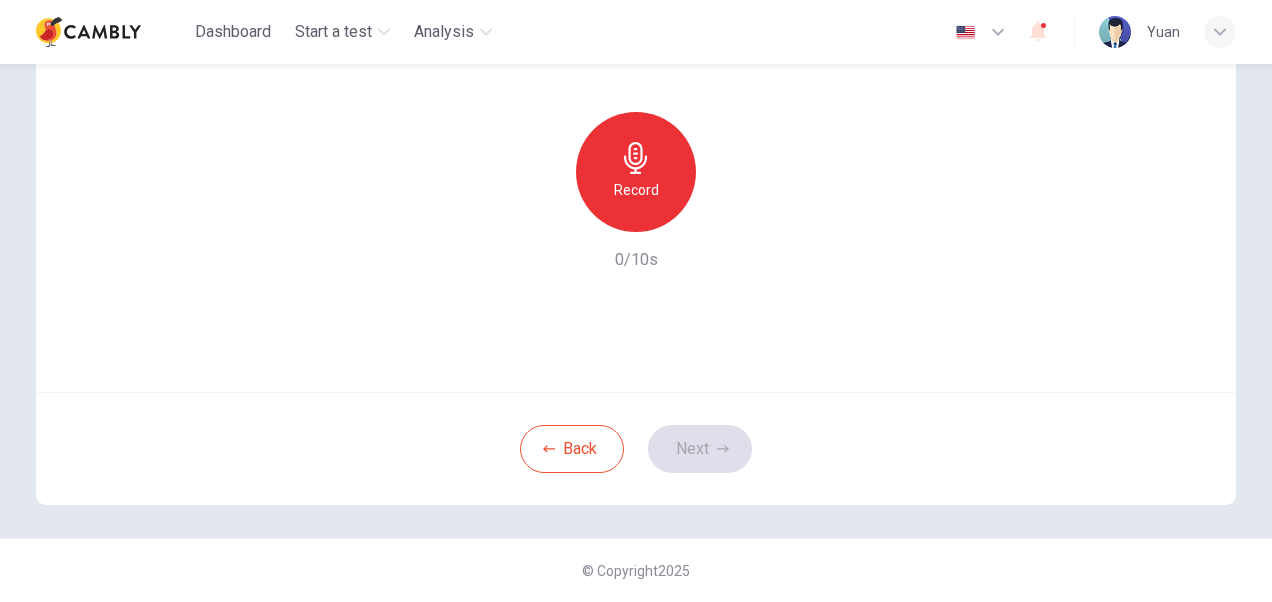 click on "Record" at bounding box center (636, 172) 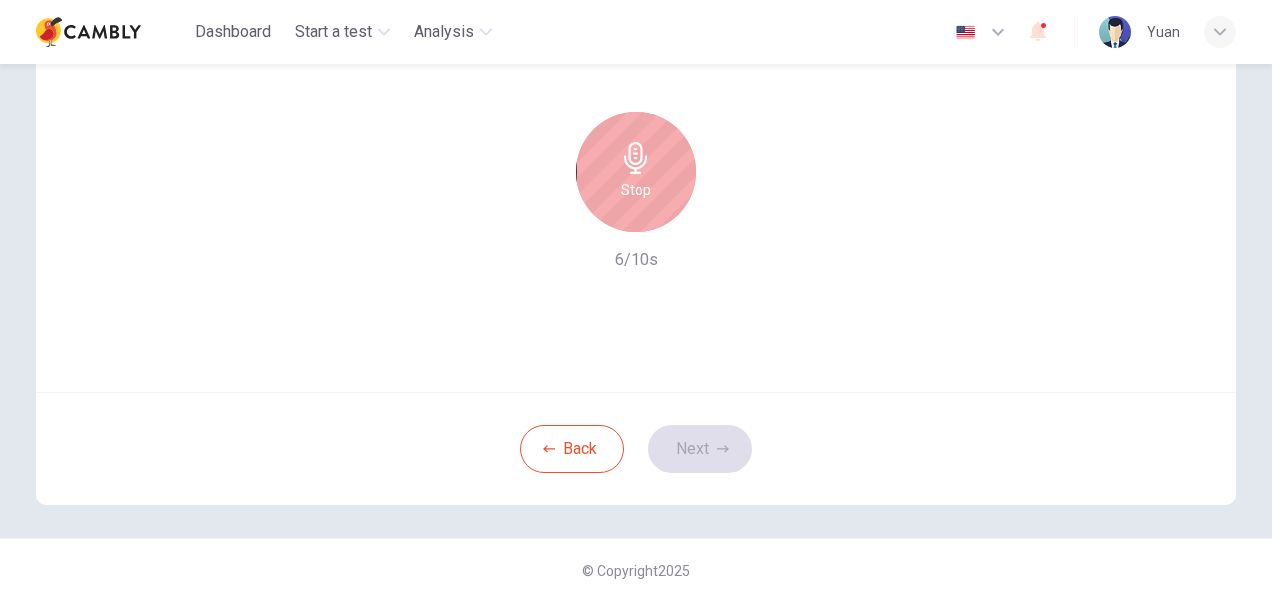 click at bounding box center [635, 158] 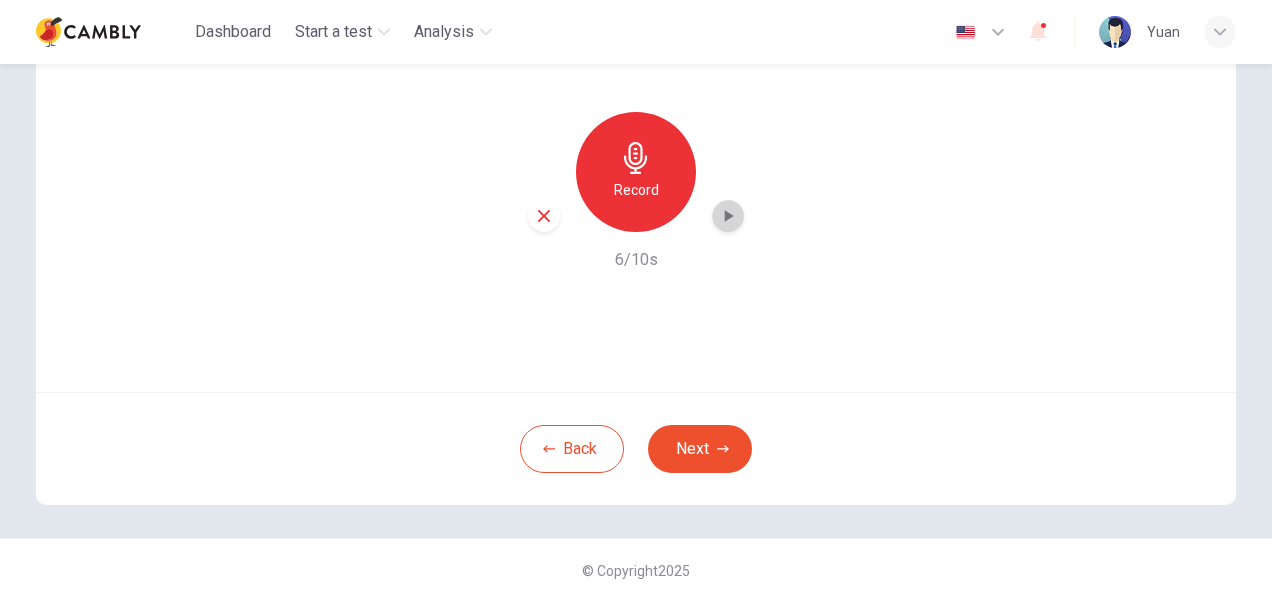 click at bounding box center [728, 216] 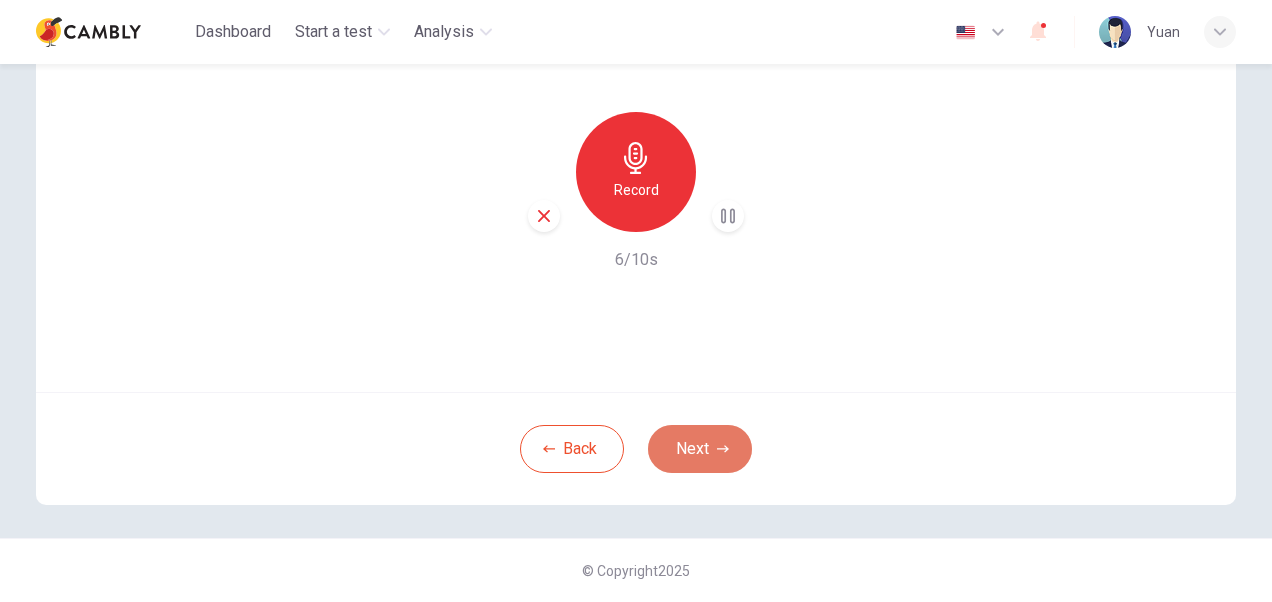 click on "Next" at bounding box center [700, 449] 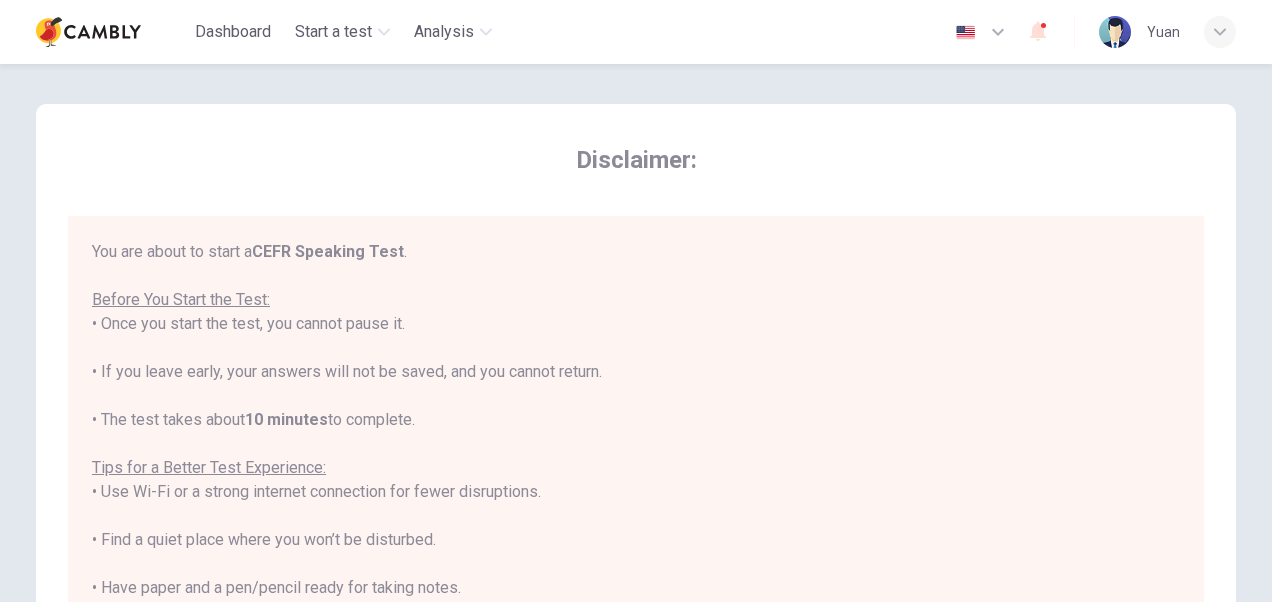 scroll, scrollTop: 0, scrollLeft: 0, axis: both 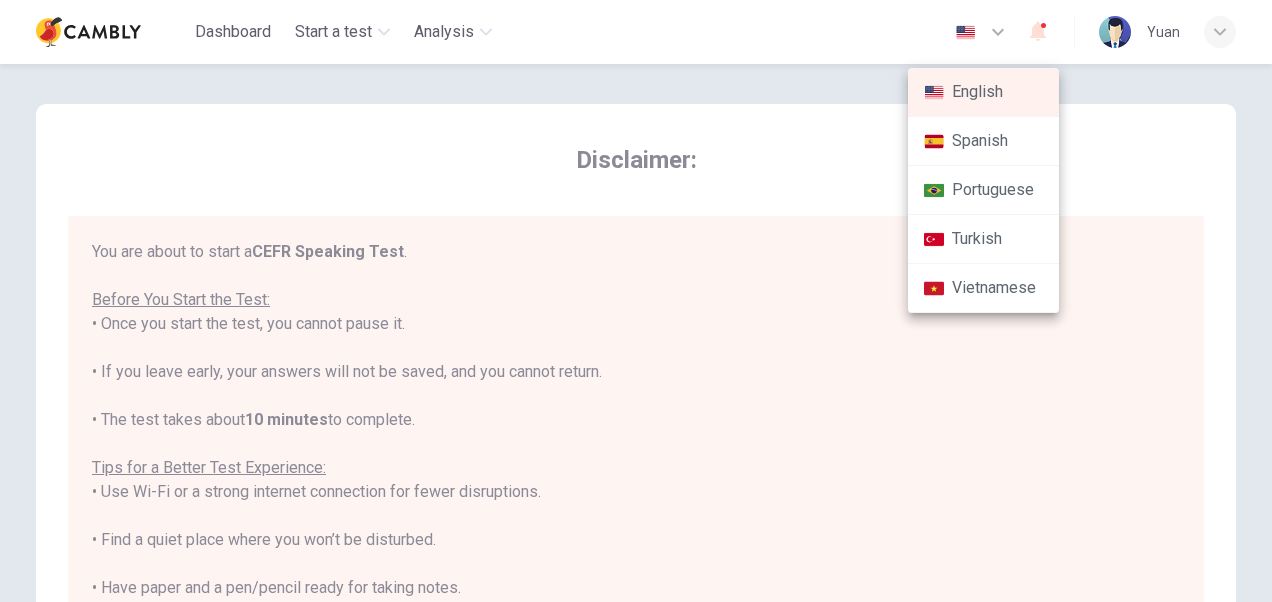click at bounding box center [636, 301] 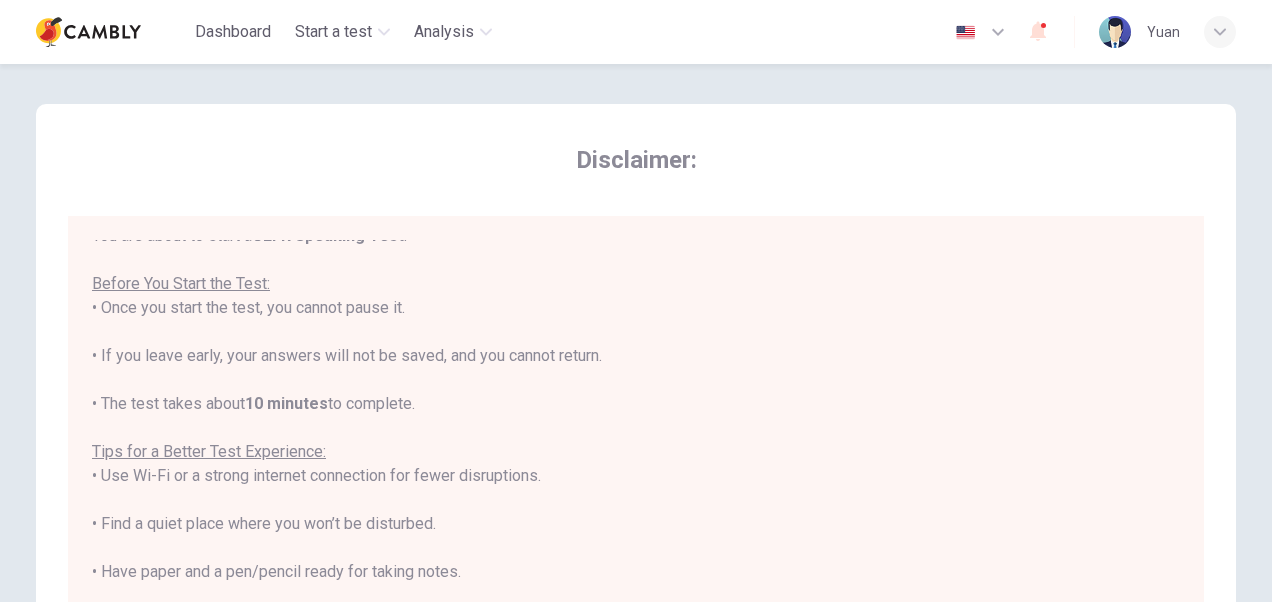 scroll, scrollTop: 22, scrollLeft: 0, axis: vertical 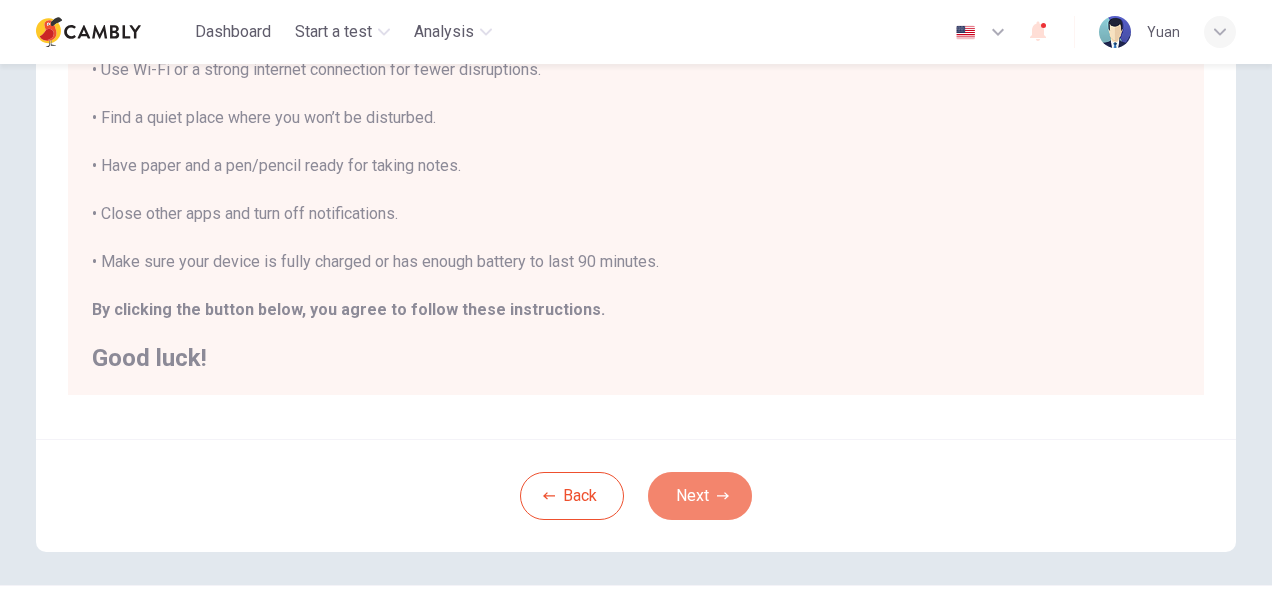 click on "Next" at bounding box center (700, 496) 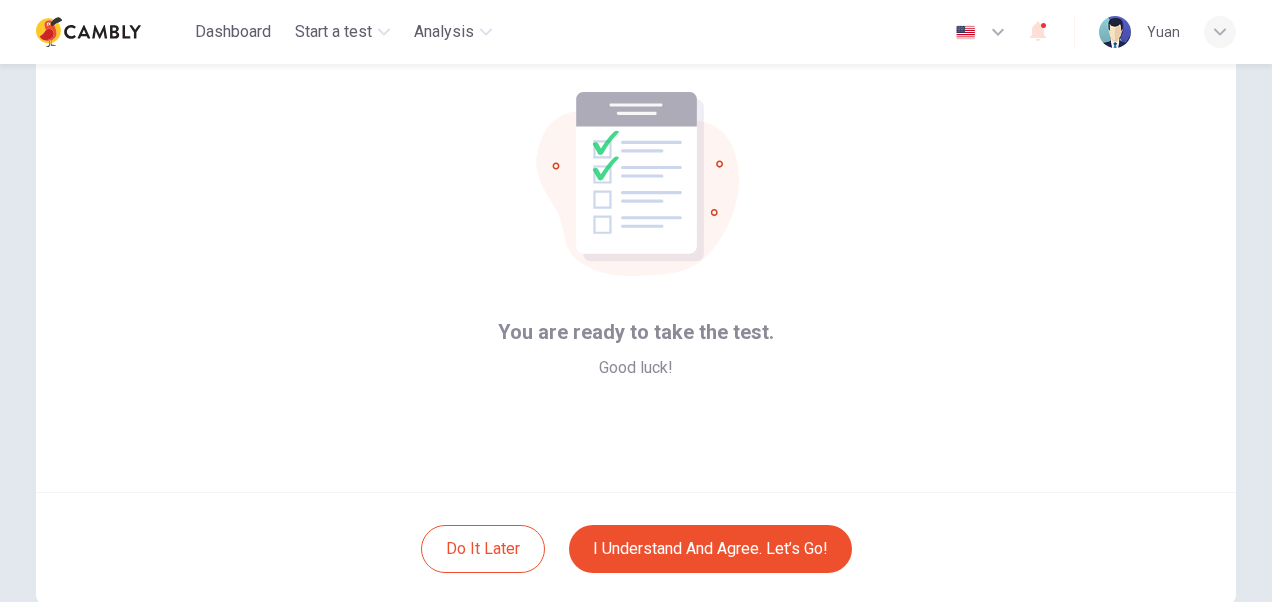 scroll, scrollTop: 192, scrollLeft: 0, axis: vertical 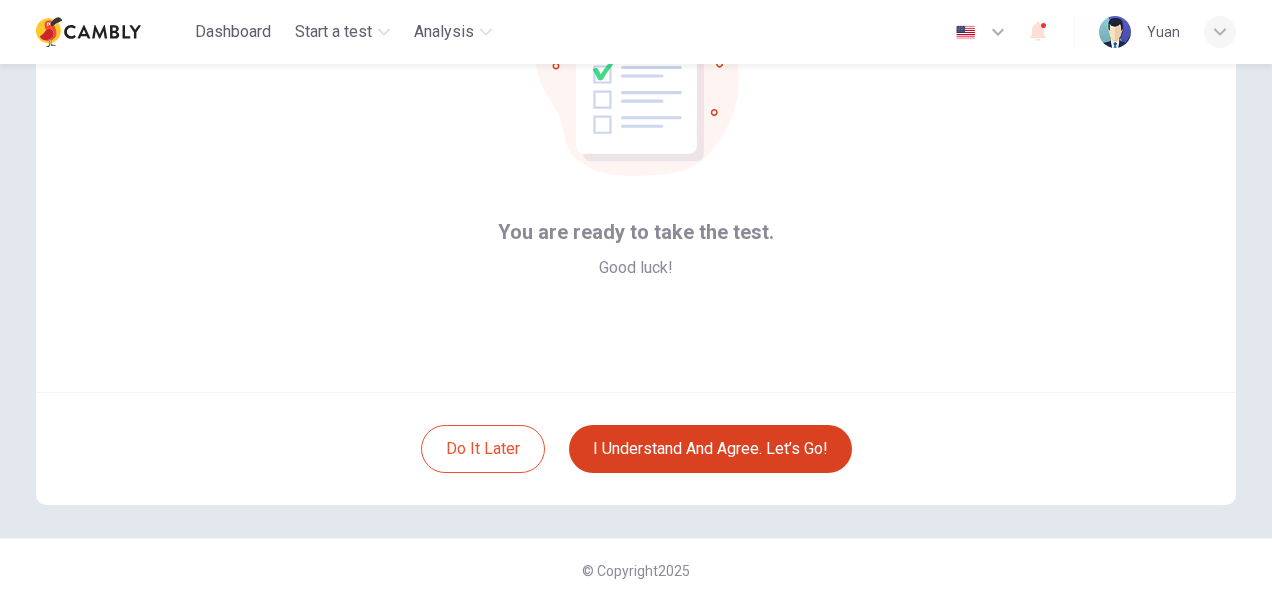 click on "I understand and agree. Let’s go!" at bounding box center [710, 449] 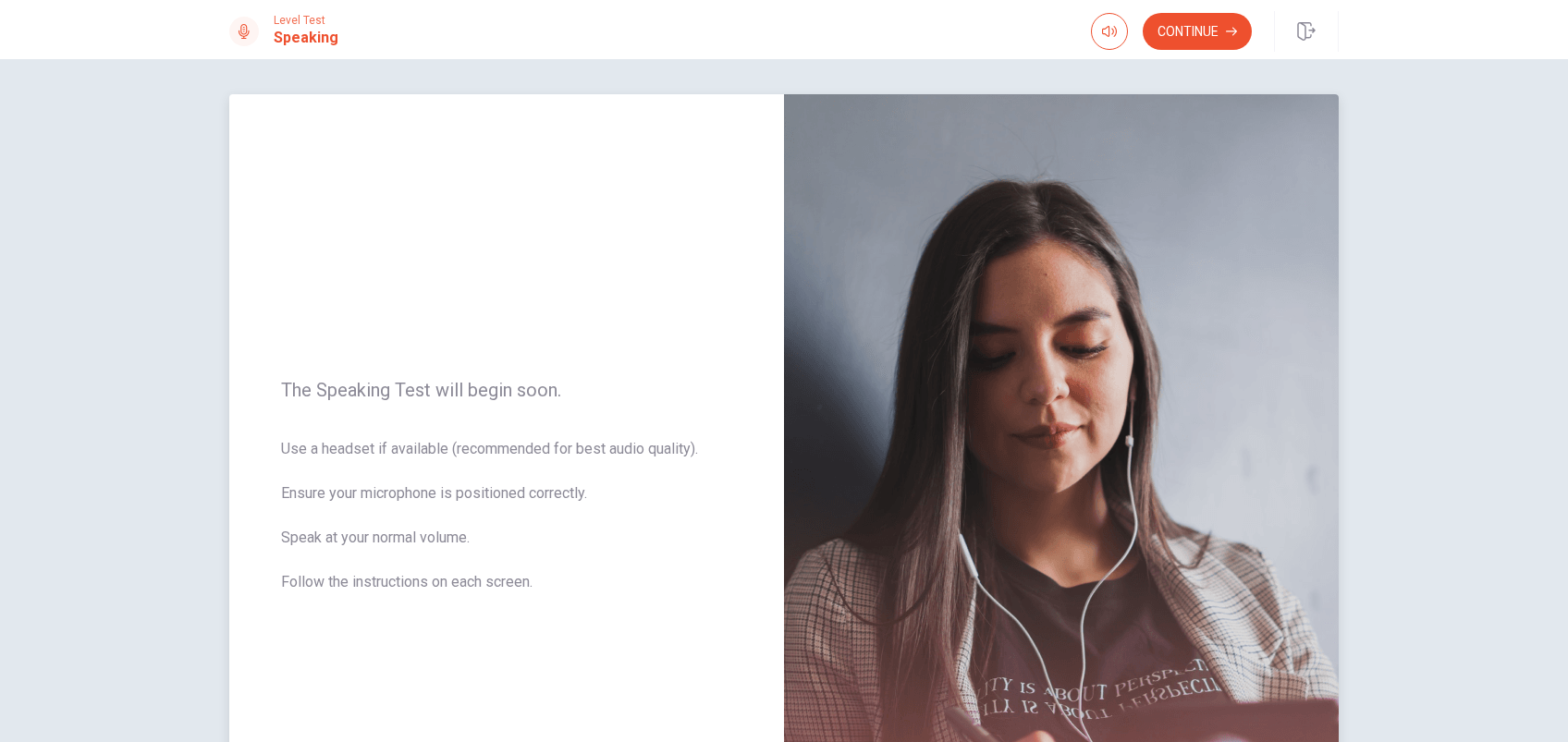 scroll, scrollTop: 0, scrollLeft: 0, axis: both 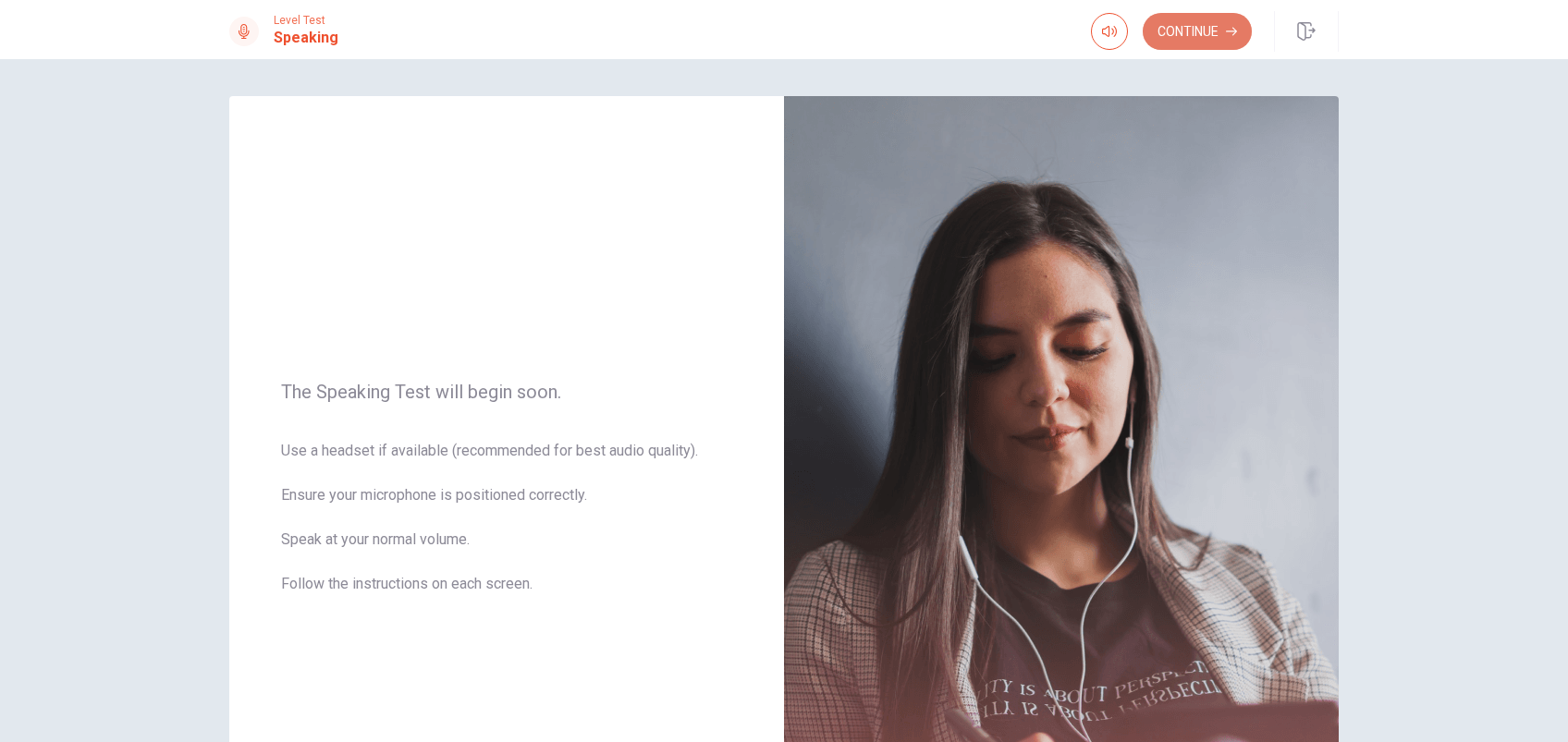 click on "Continue" at bounding box center [1197, 31] 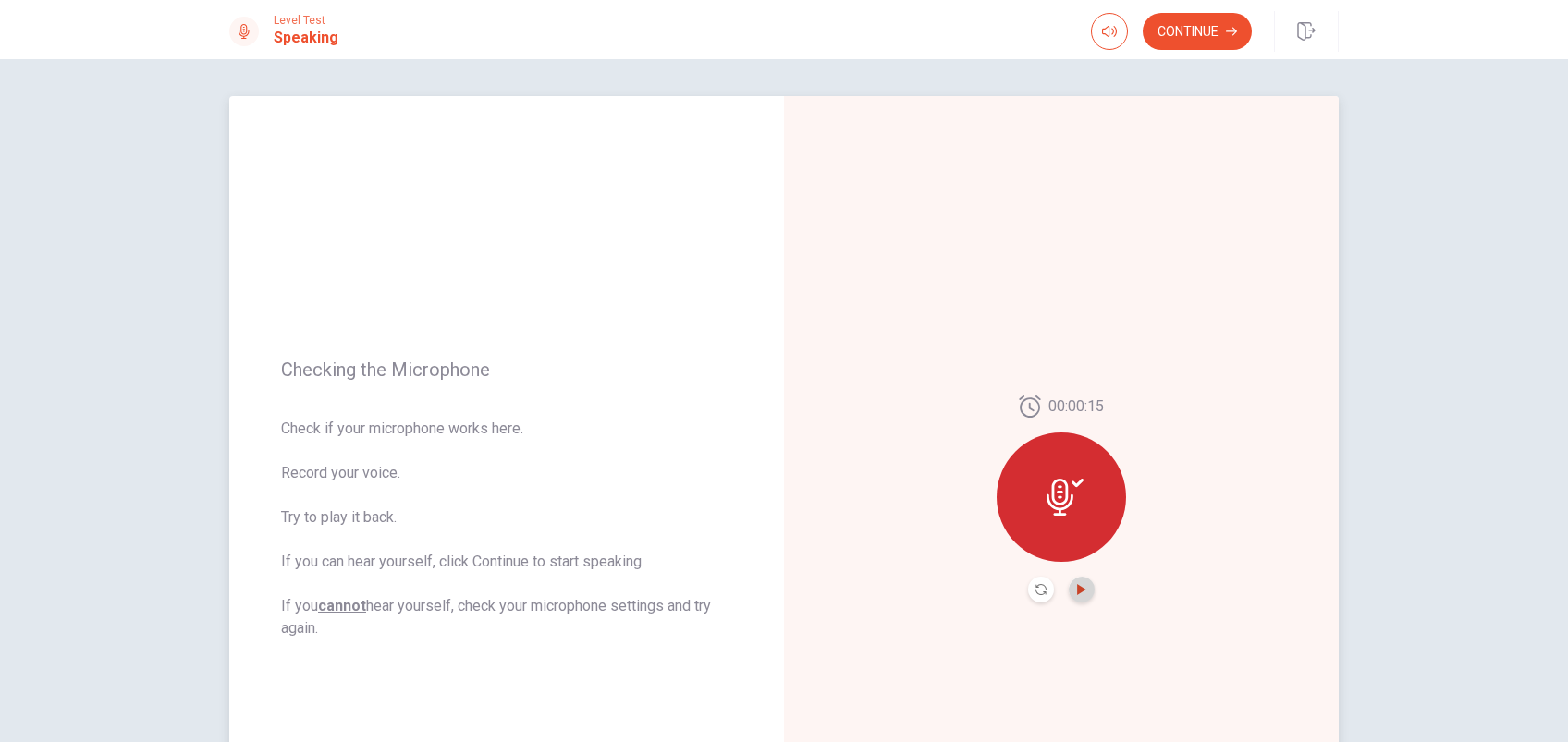 click at bounding box center [1081, 590] 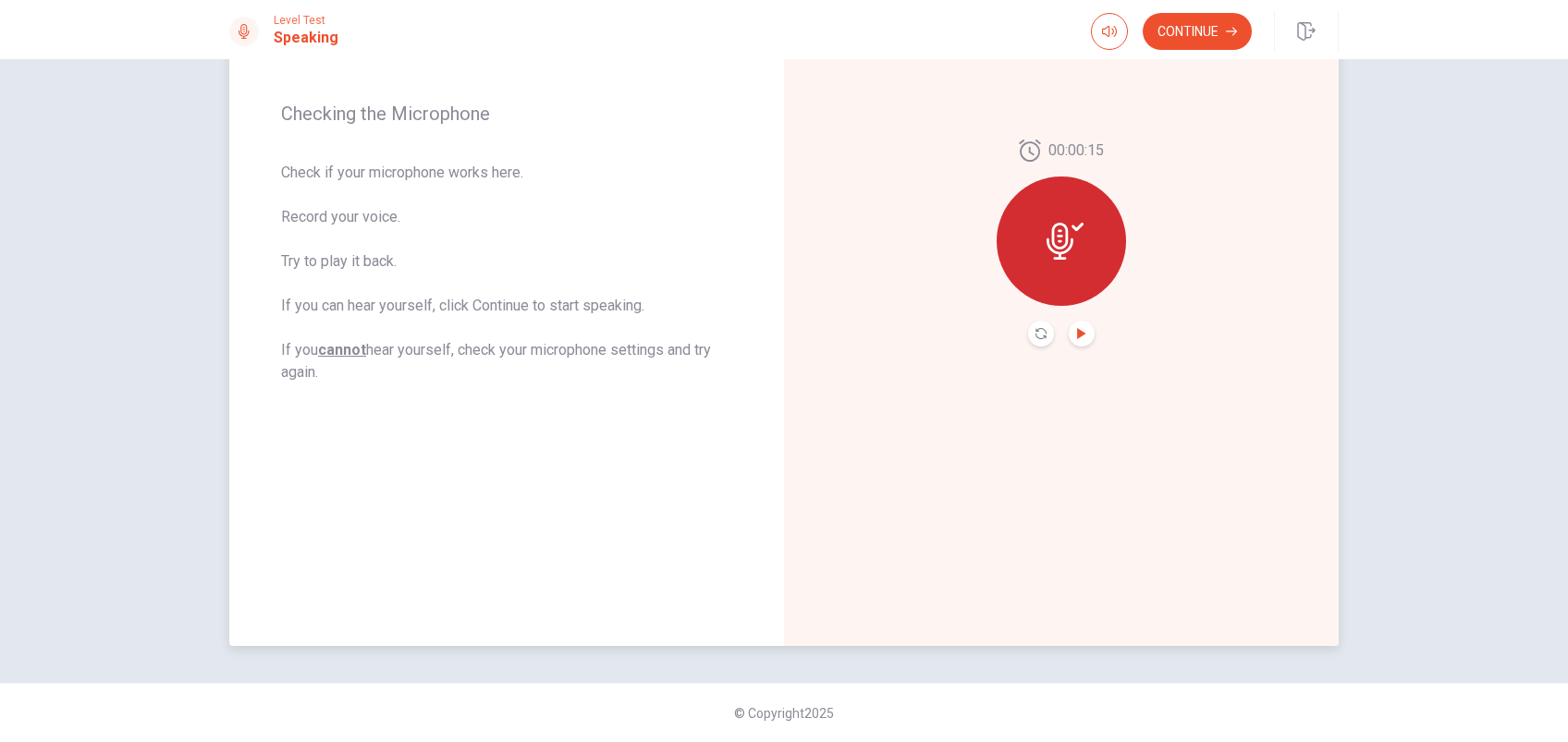 scroll, scrollTop: 9, scrollLeft: 0, axis: vertical 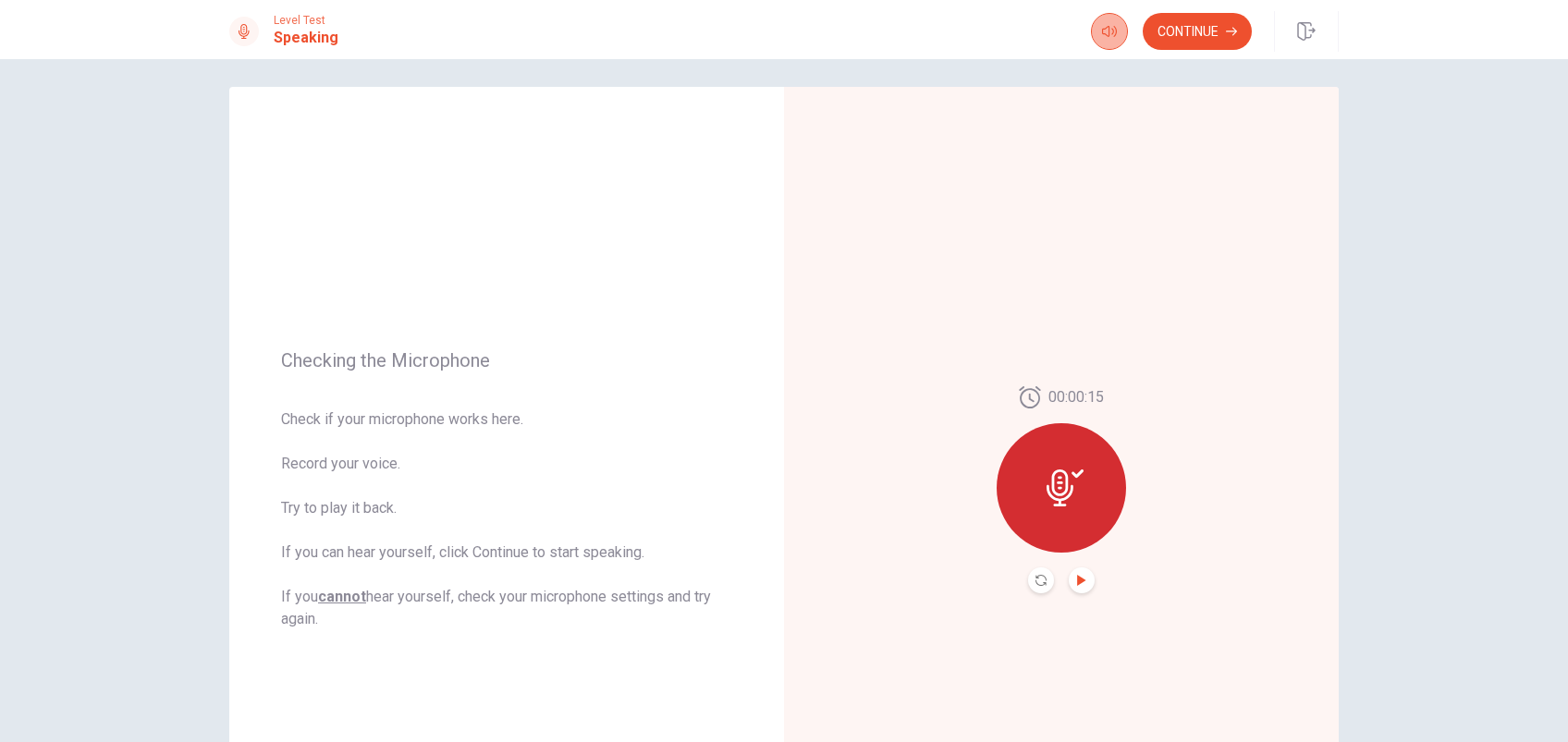 click at bounding box center [1109, 31] 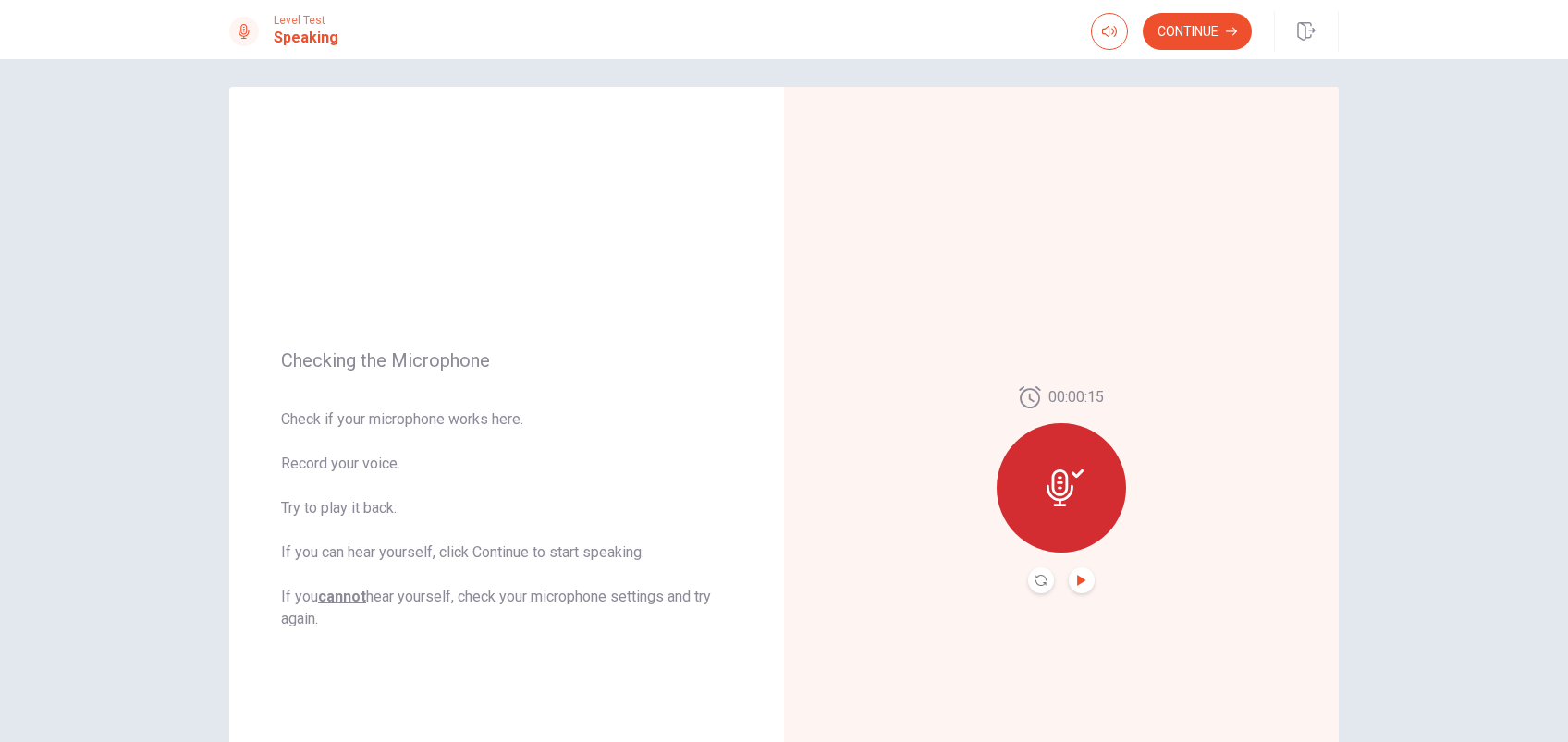 click at bounding box center [1082, 580] 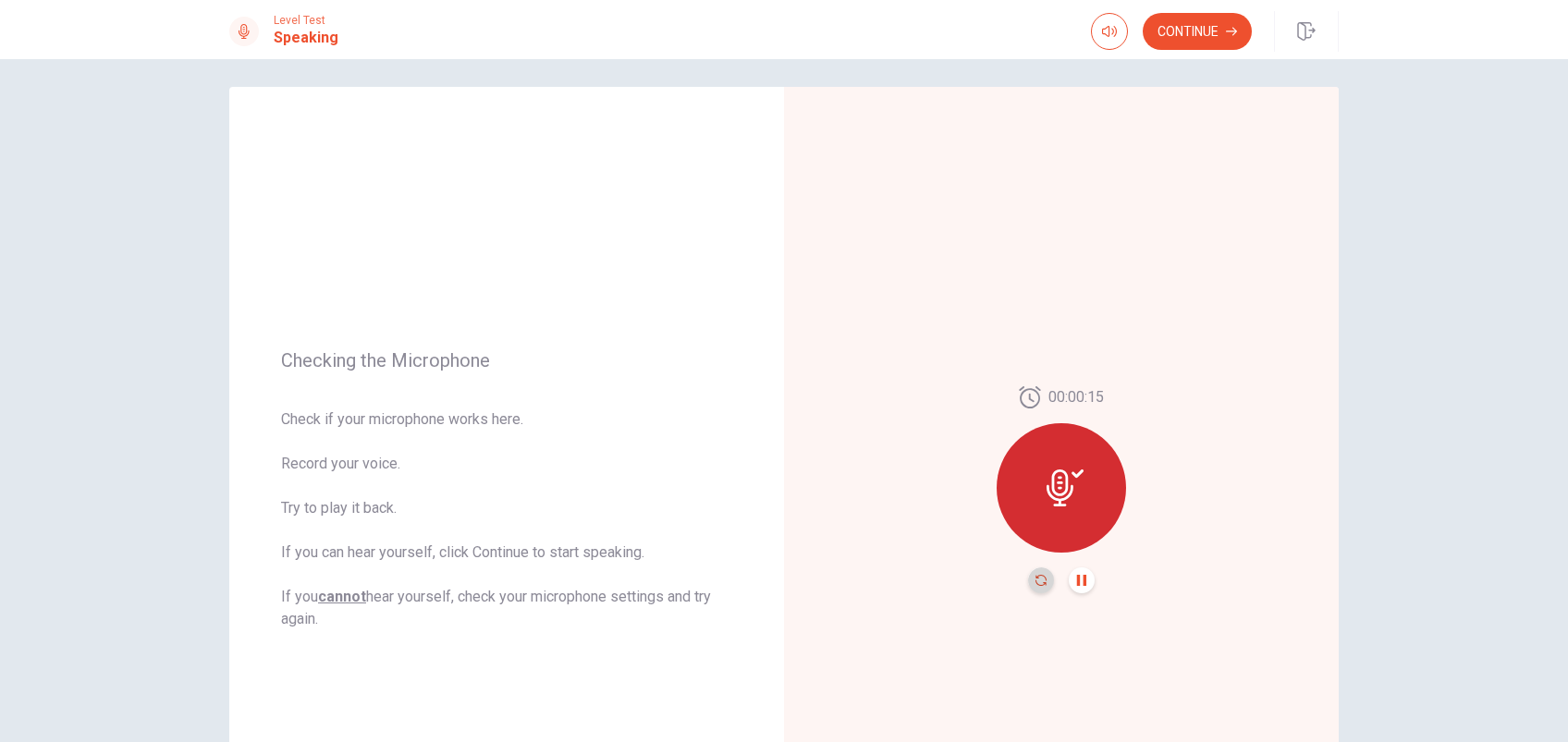 click at bounding box center (1041, 580) 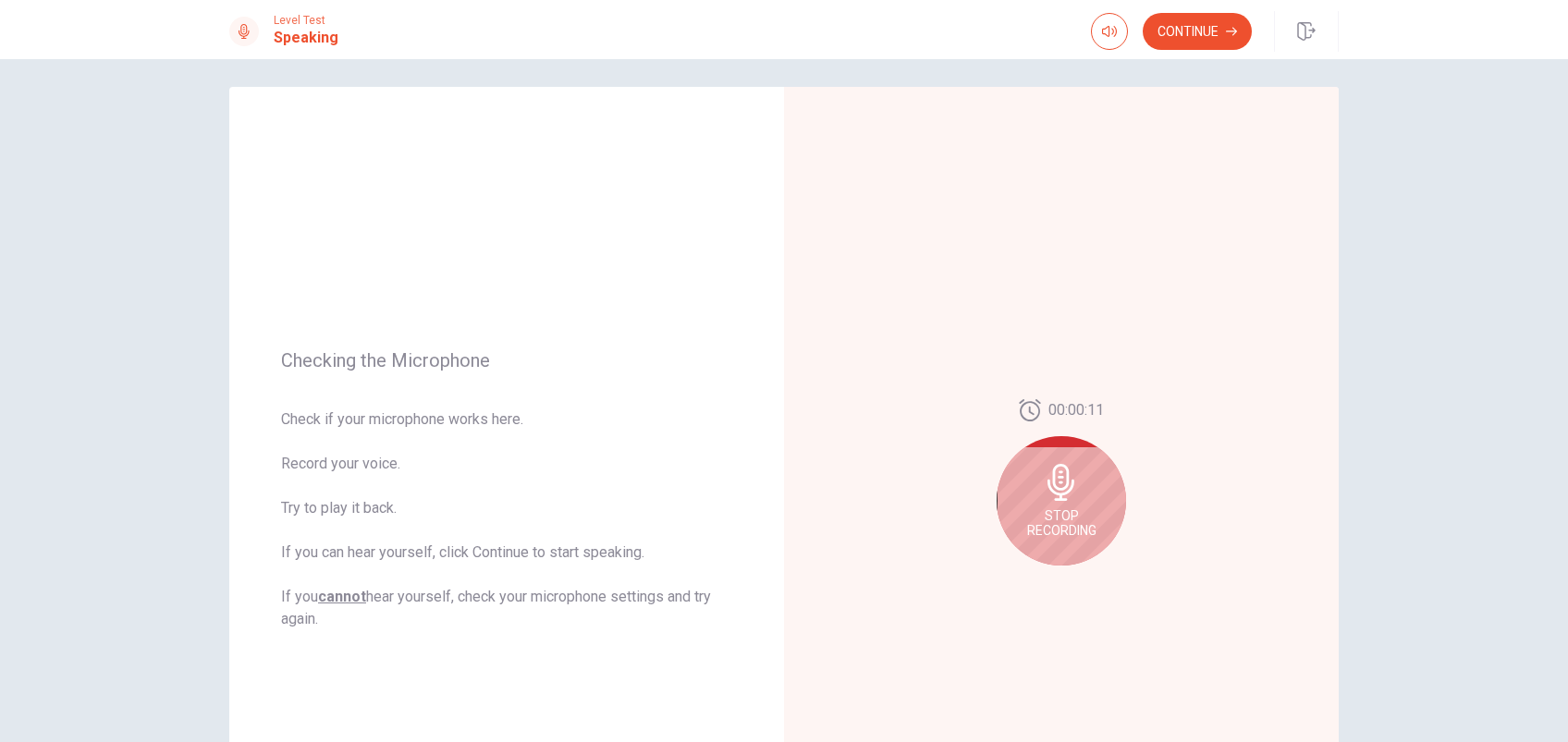 click at bounding box center (1061, 482) 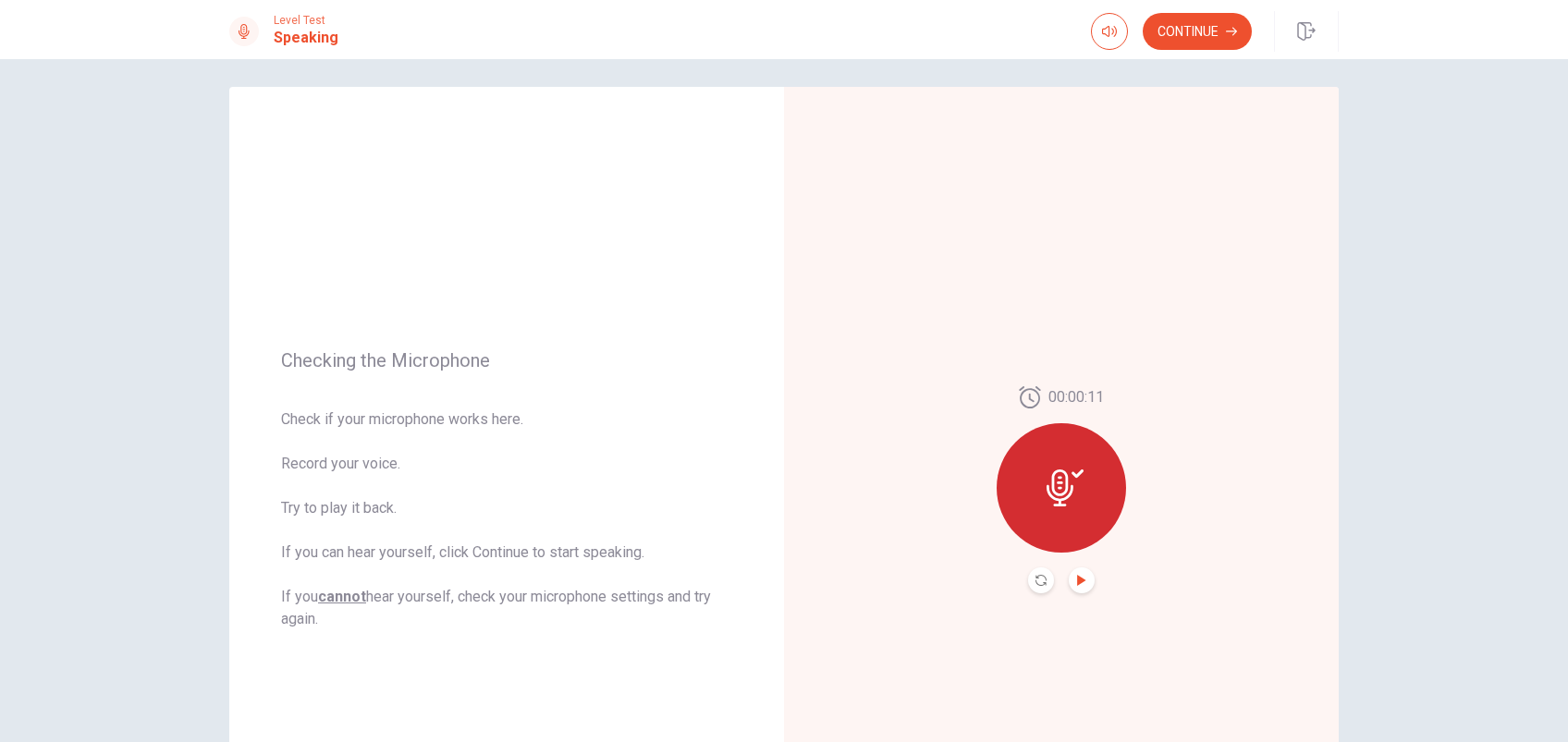 click at bounding box center [1082, 580] 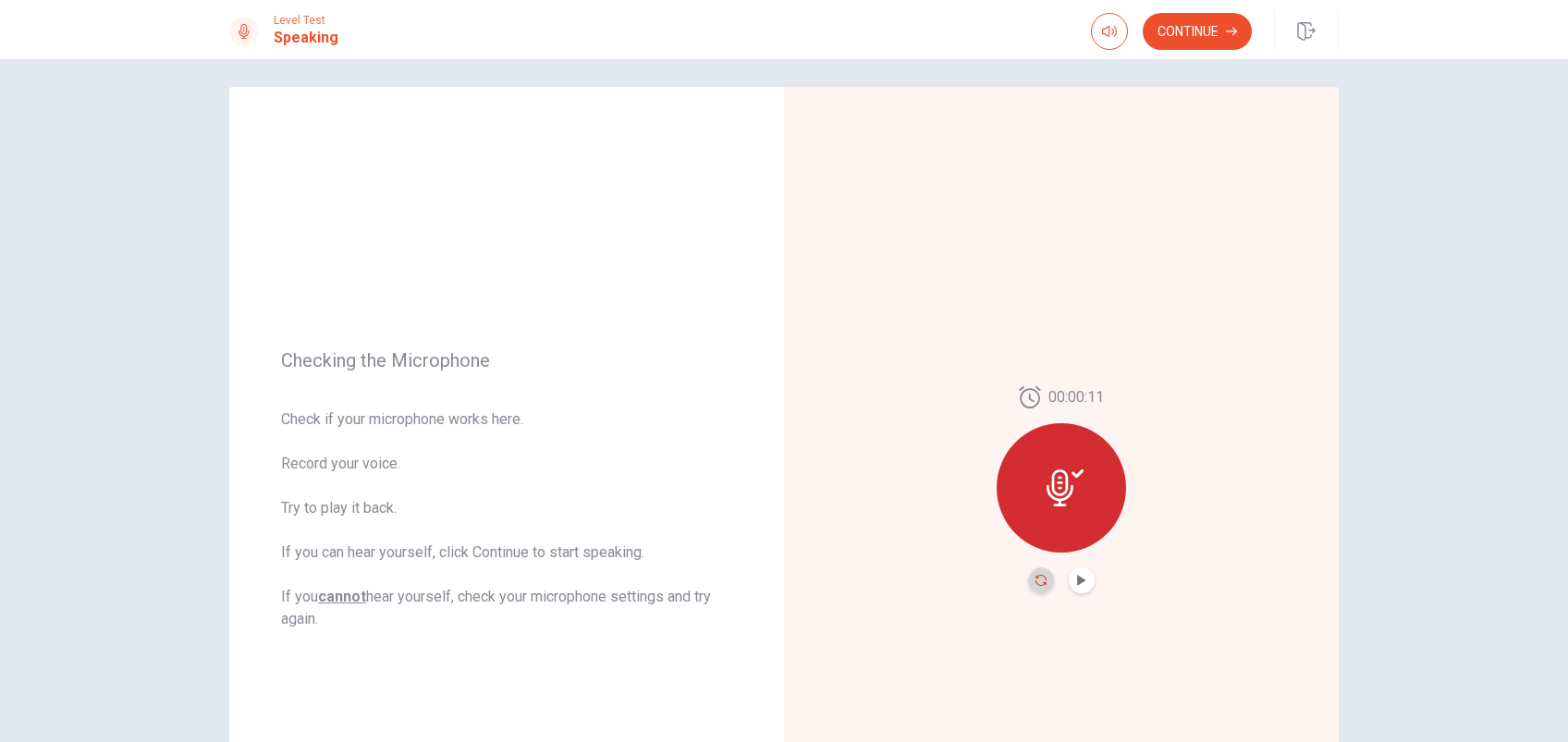 click at bounding box center (1041, 580) 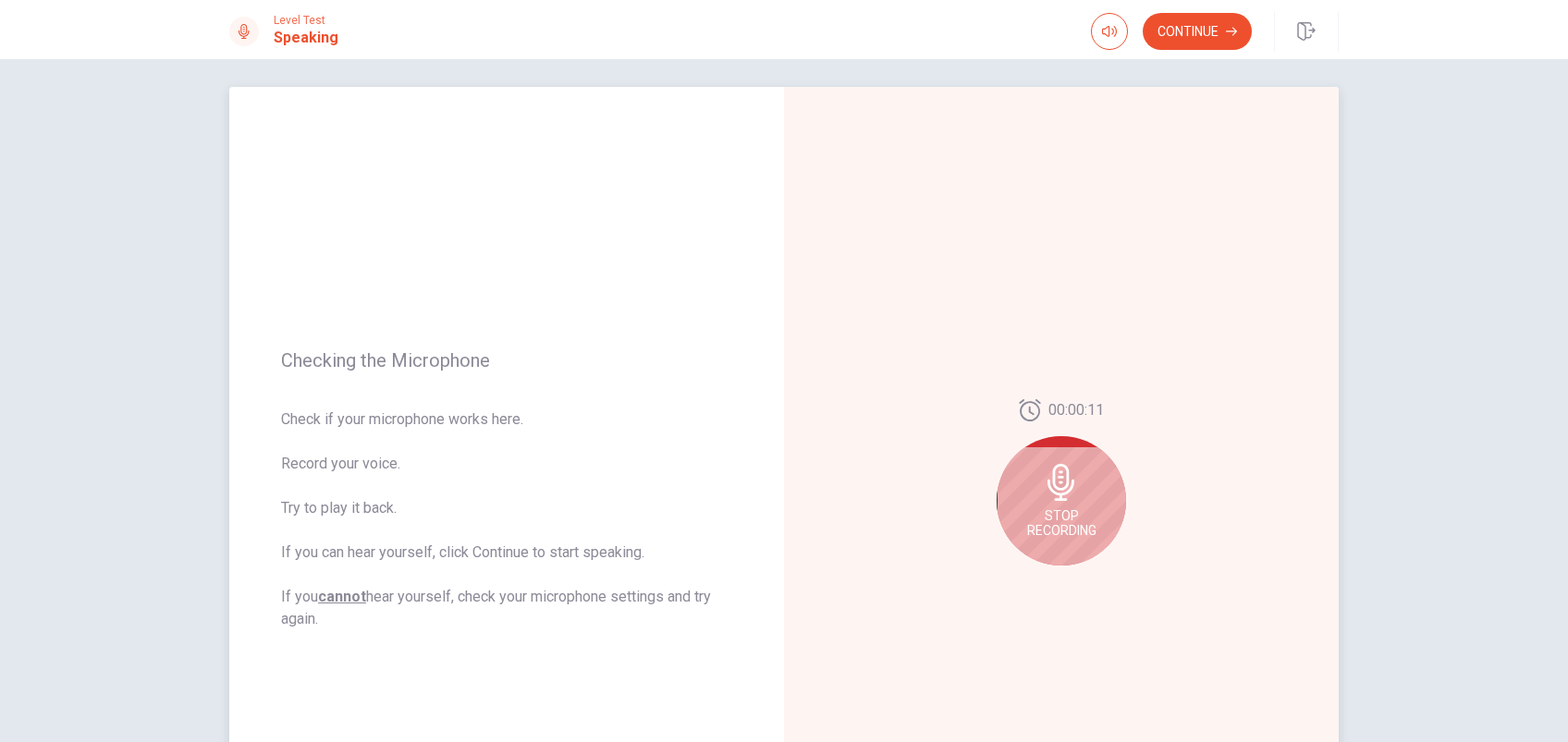 click at bounding box center [1060, 482] 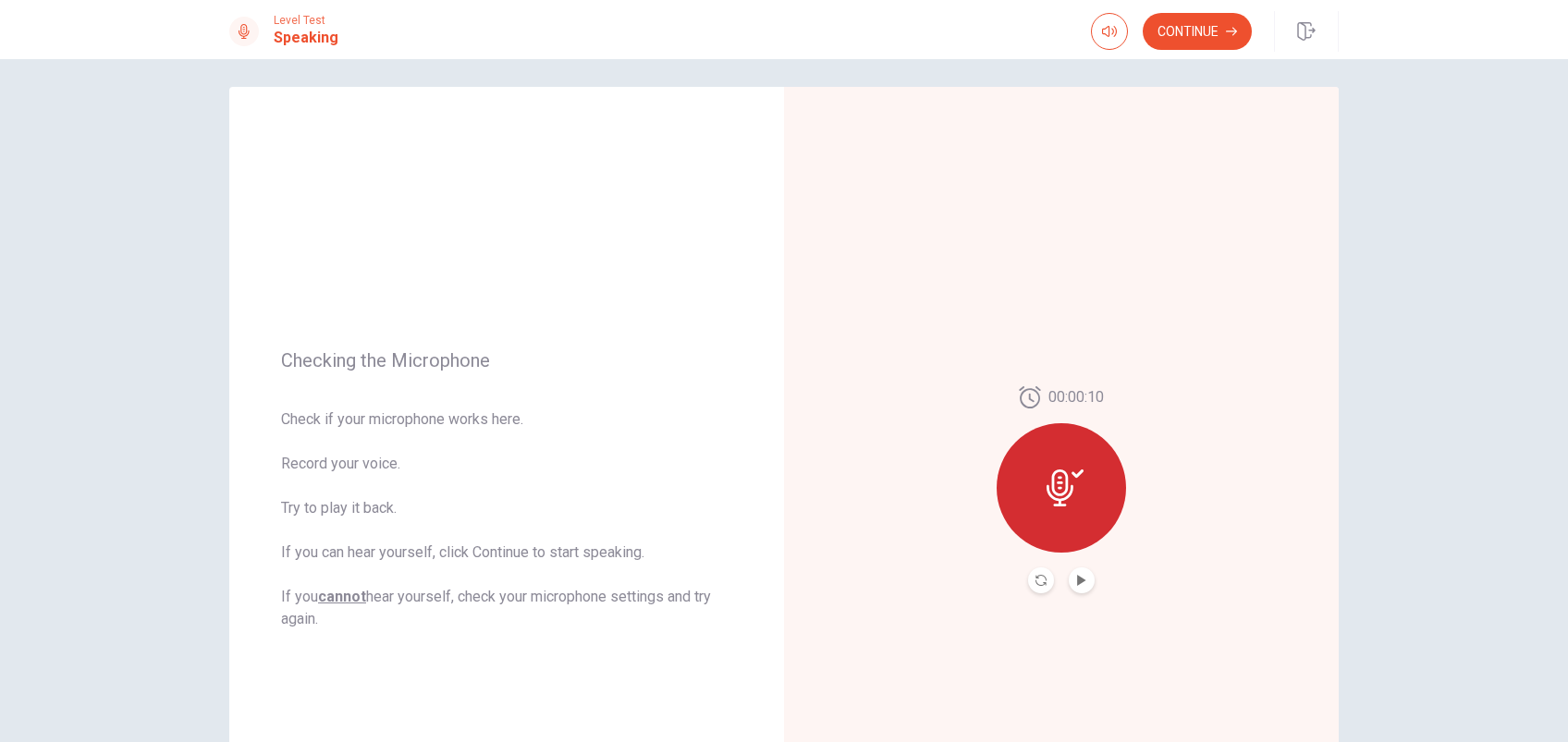click at bounding box center (1082, 580) 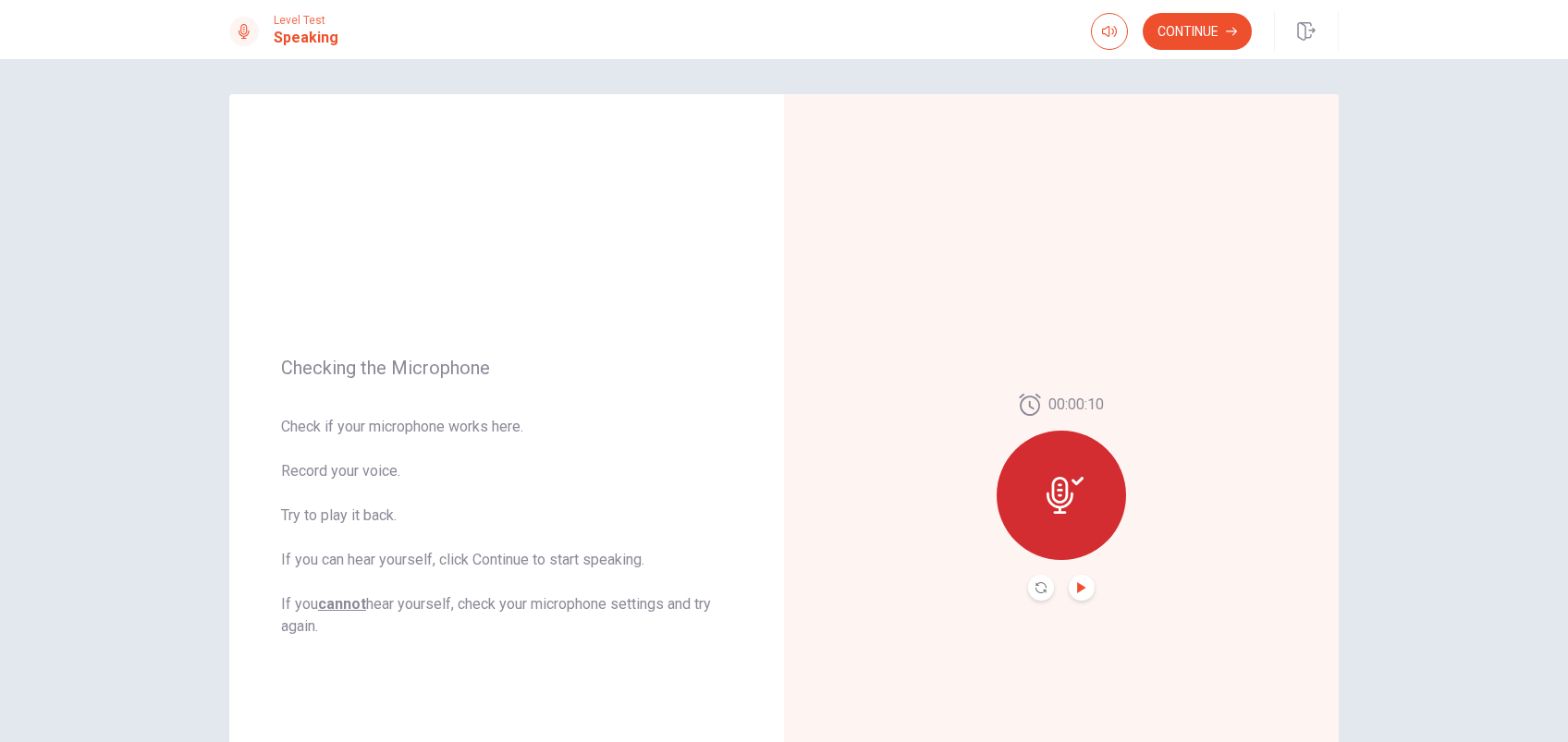 scroll, scrollTop: 0, scrollLeft: 0, axis: both 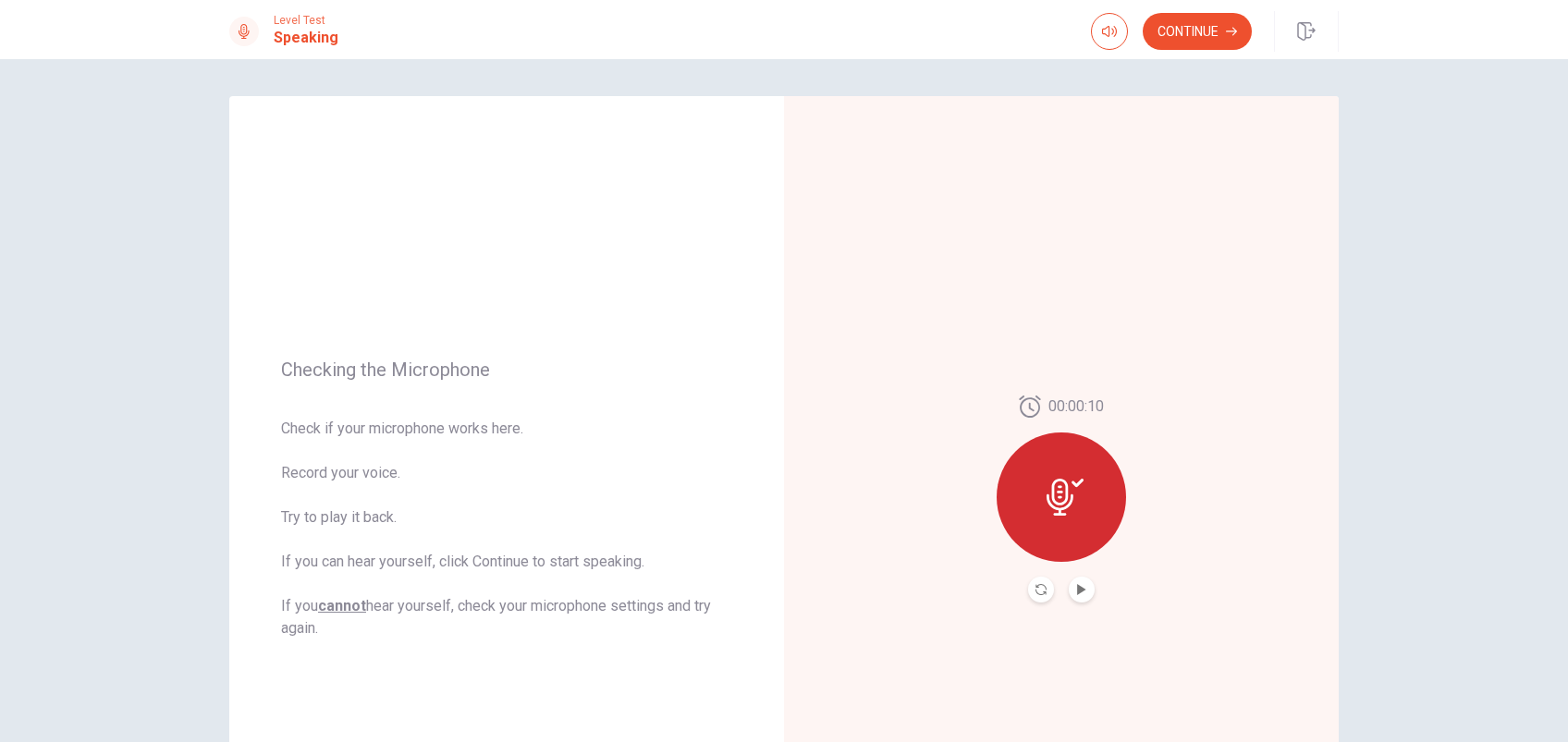 click at bounding box center [1041, 590] 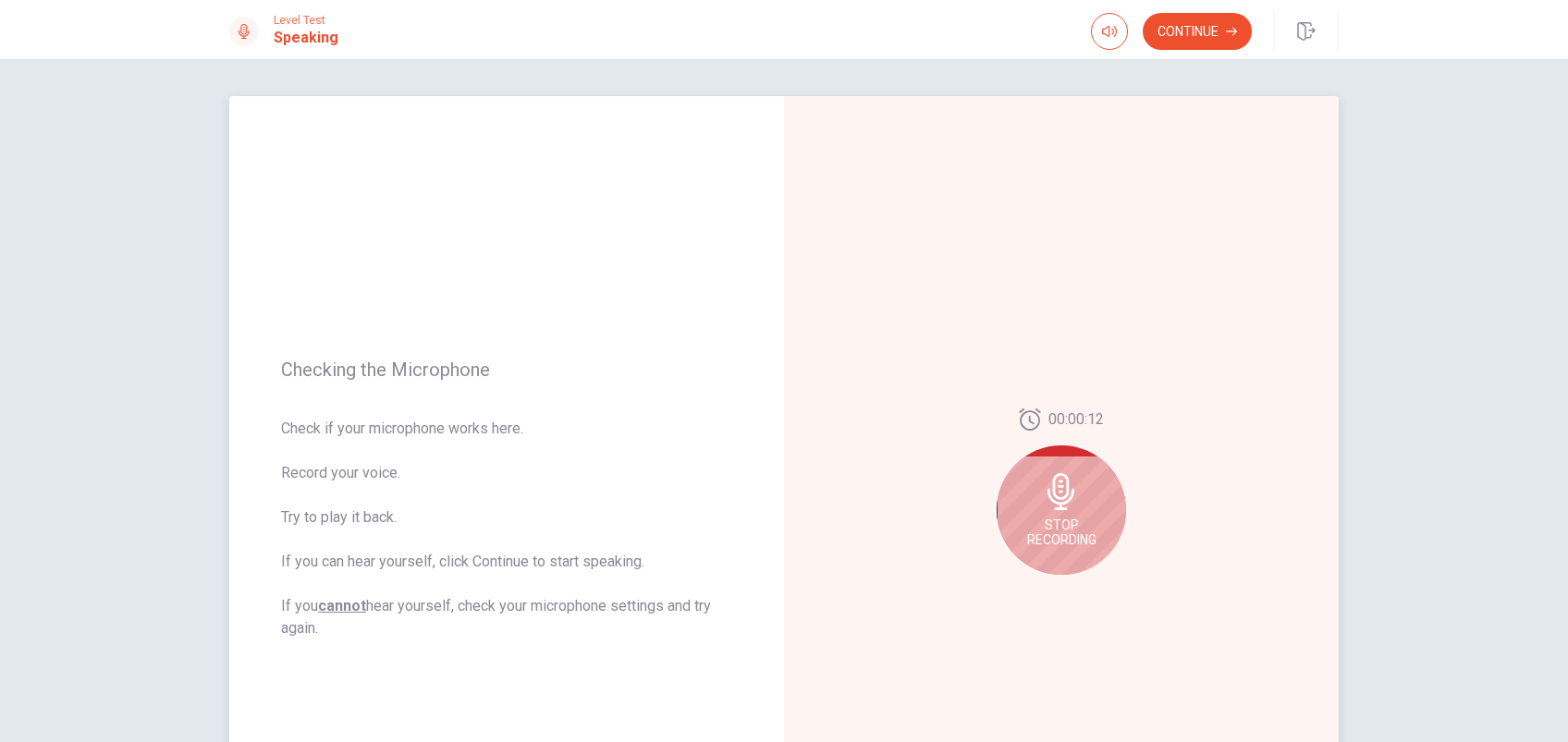 click at bounding box center [1060, 492] 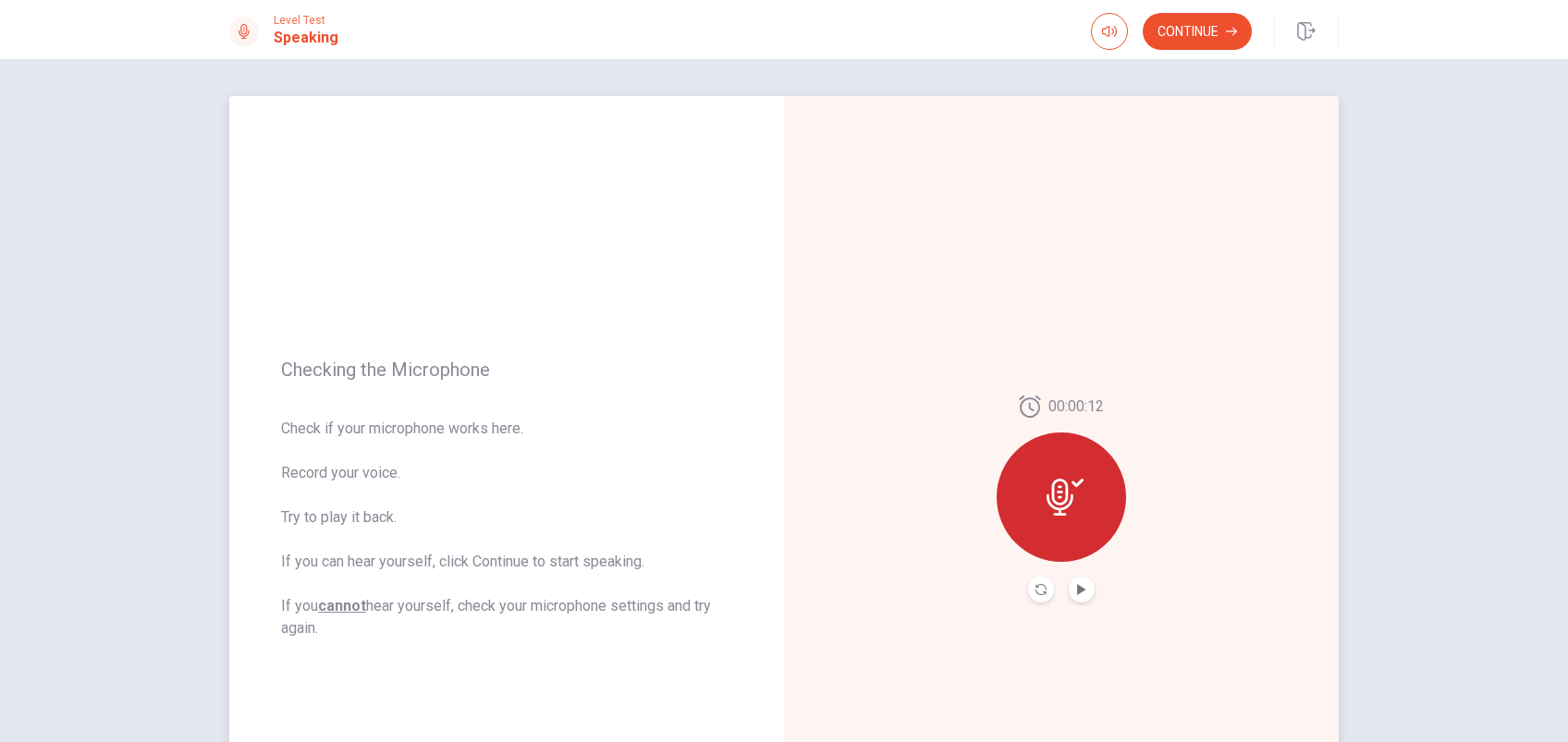 click at bounding box center (1082, 590) 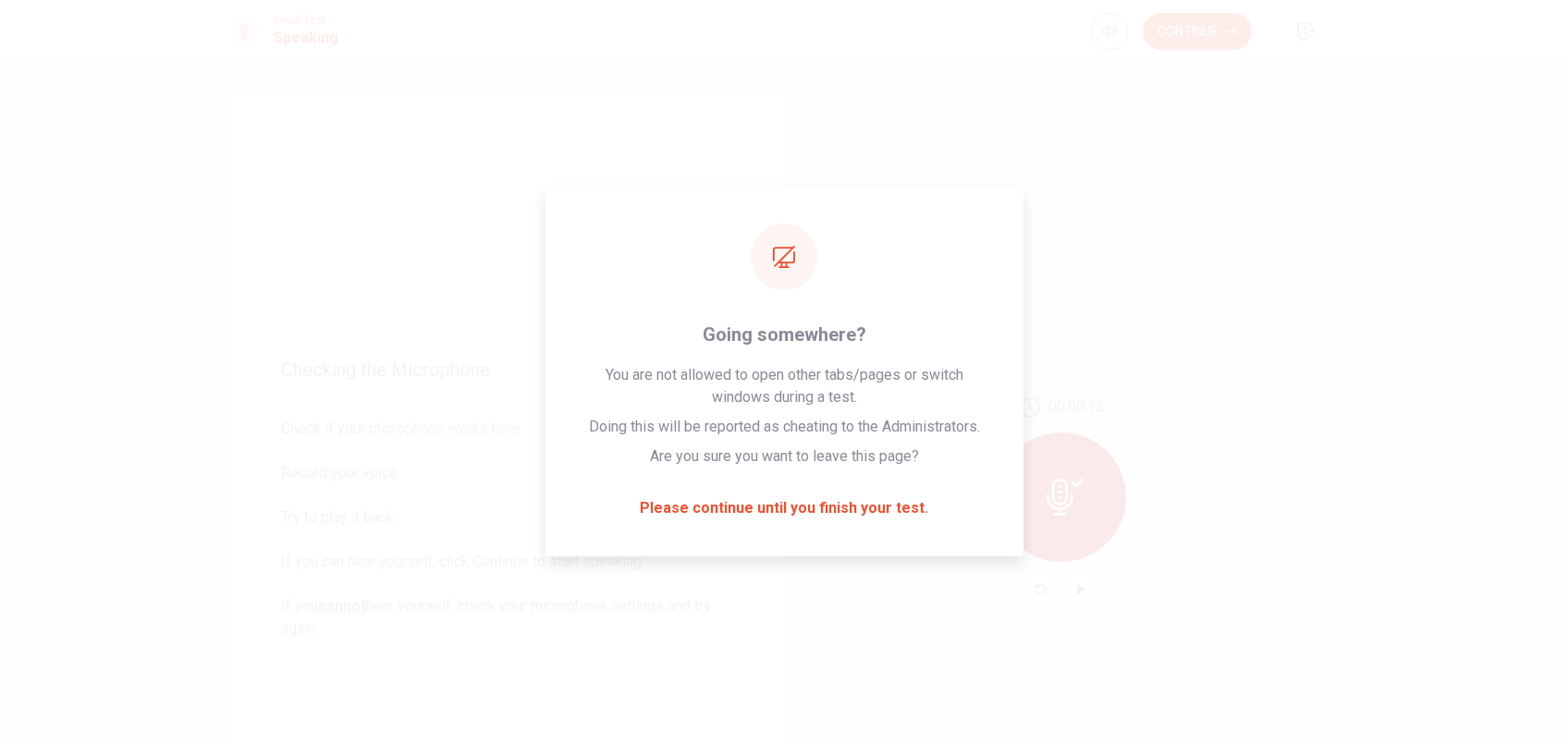 drag, startPoint x: 1386, startPoint y: 400, endPoint x: 1378, endPoint y: 408, distance: 11.313708 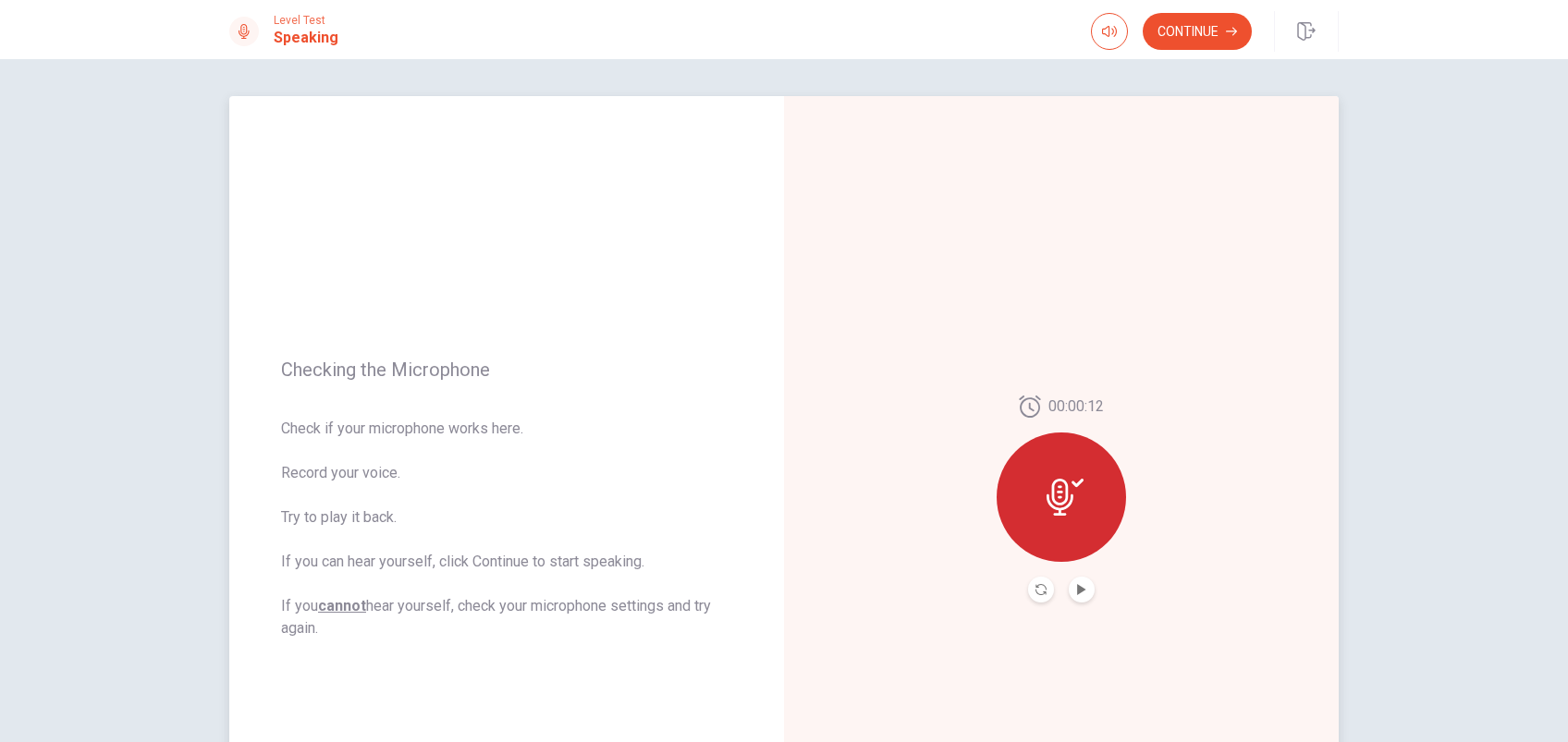 click on "00:00:12" at bounding box center (1061, 499) 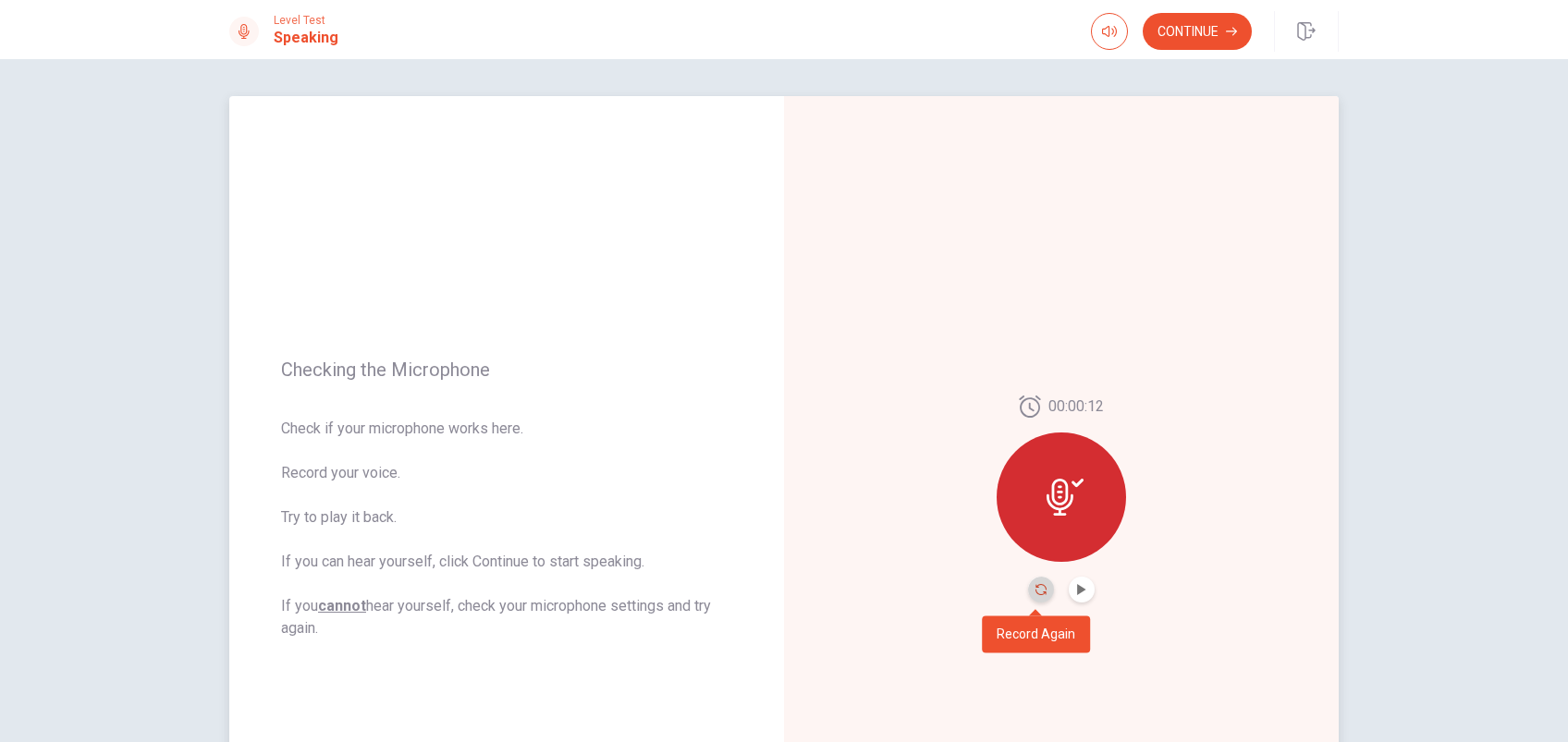 click at bounding box center [1041, 590] 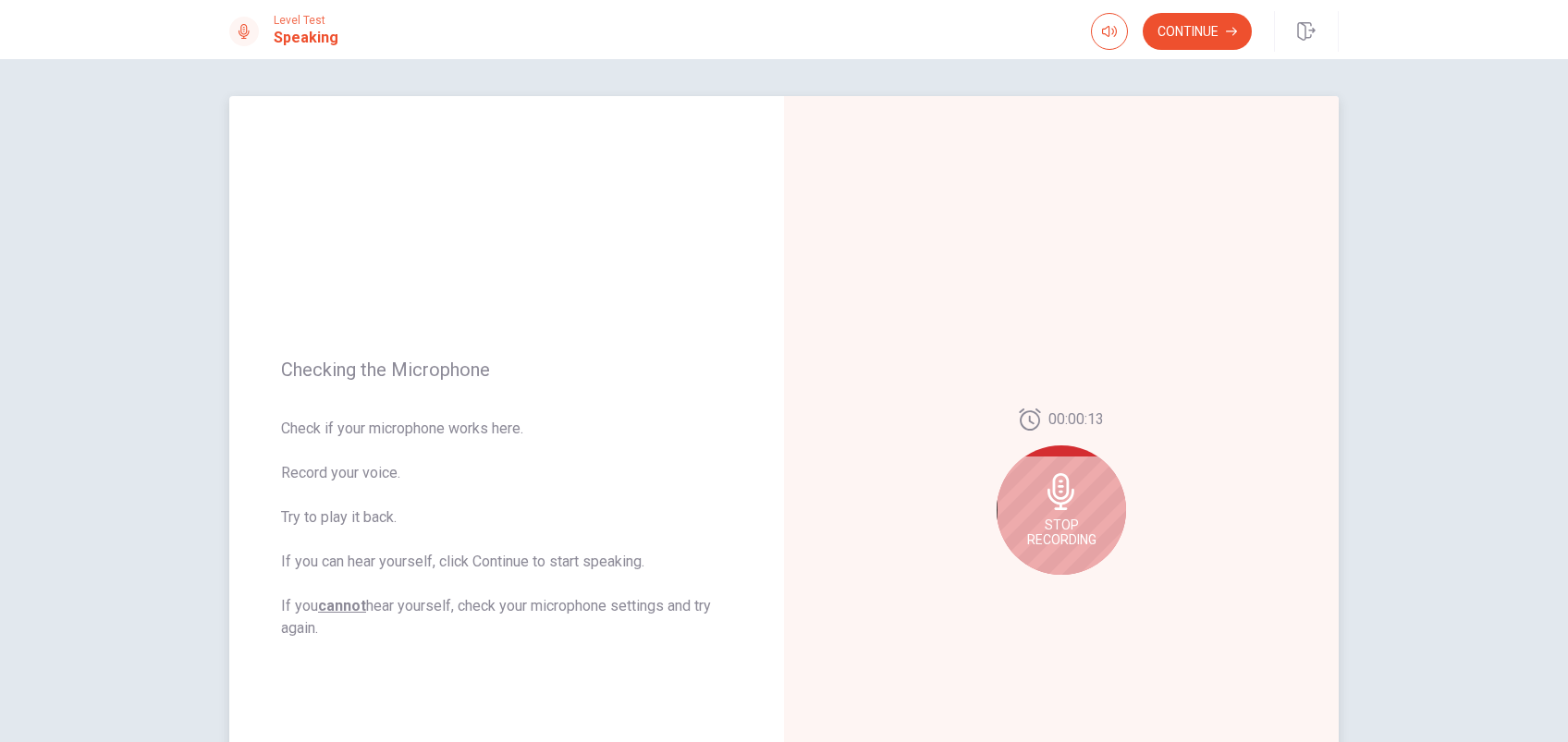click on "Stop   Recording" at bounding box center [1061, 532] 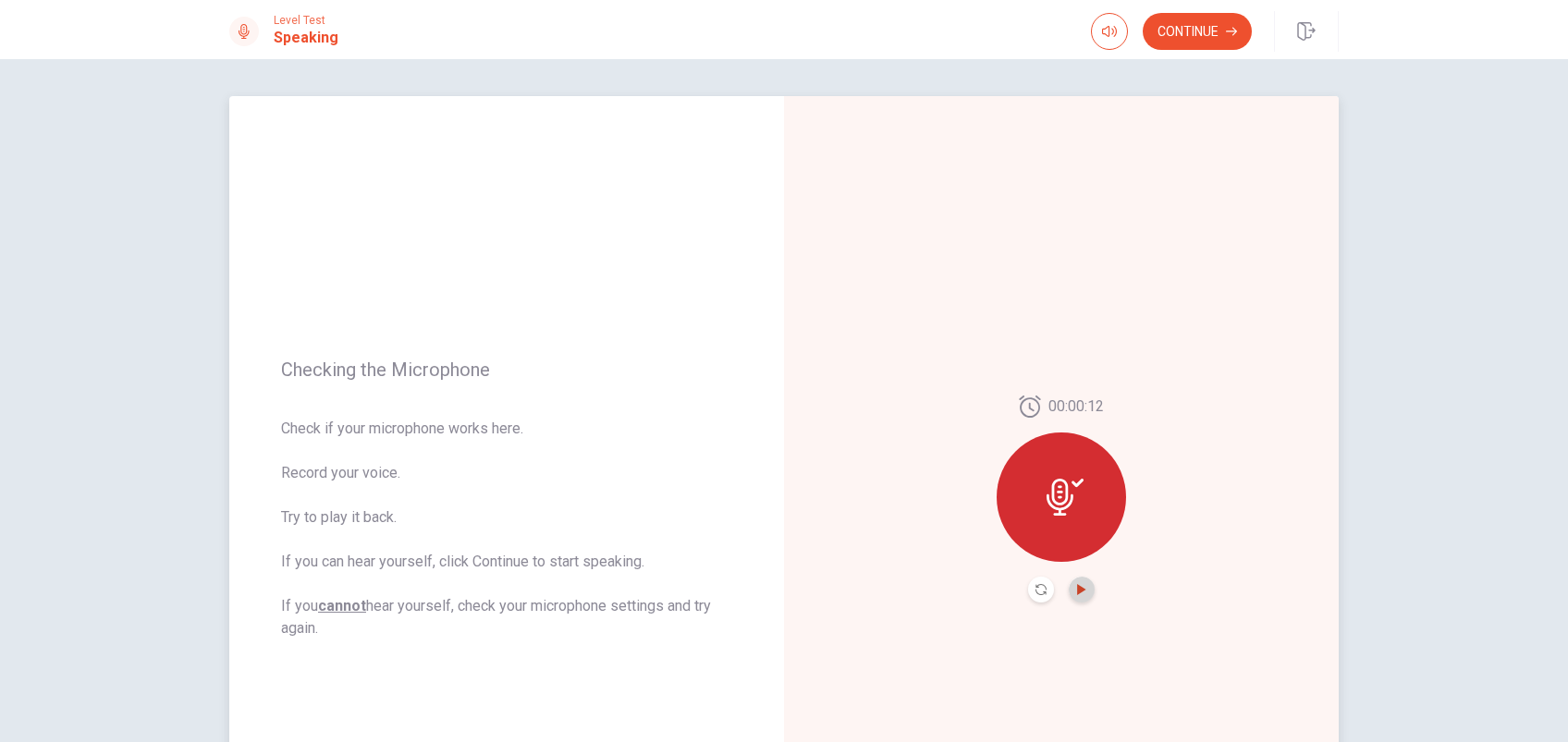 click at bounding box center [1082, 590] 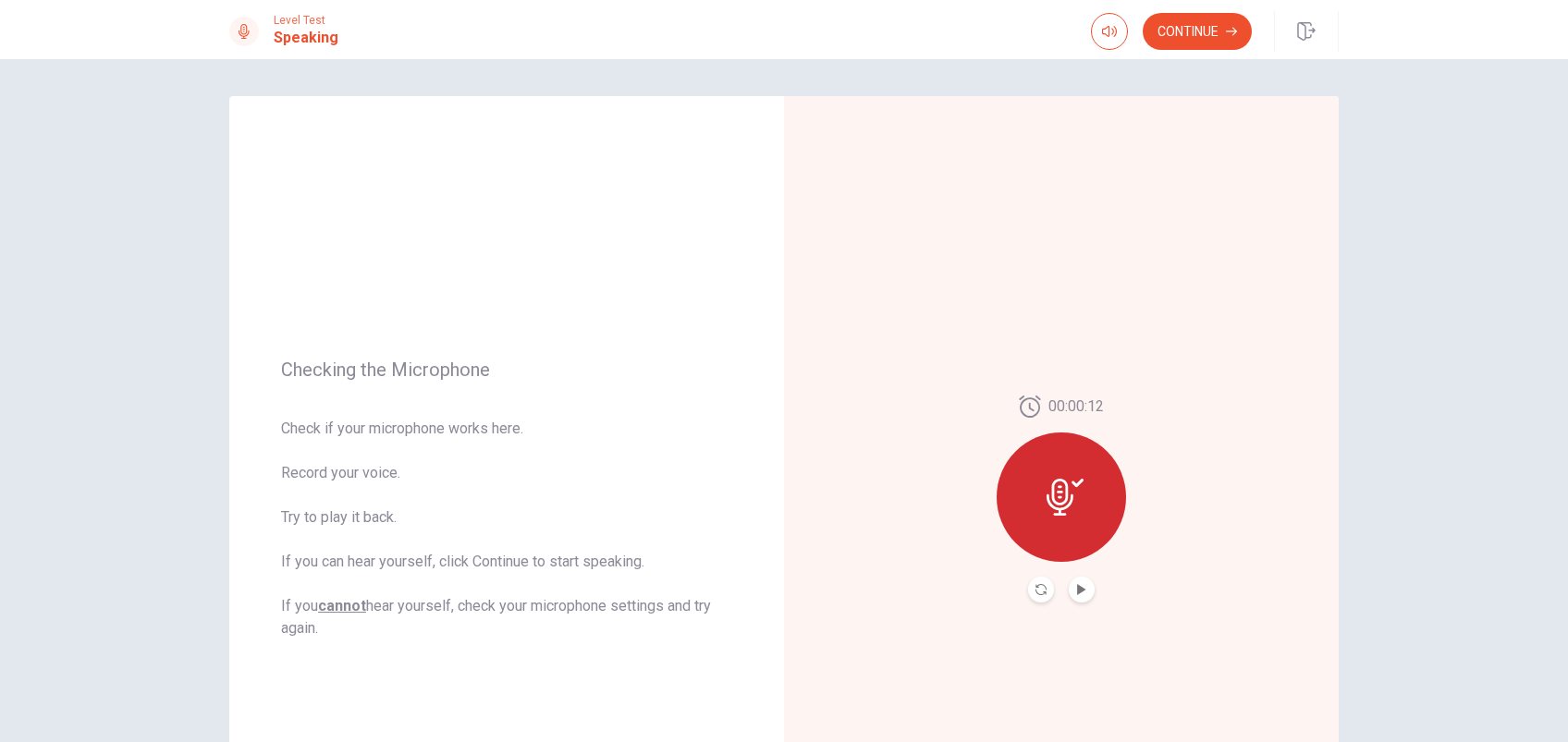 click on "Checking the Microphone Check if your microphone works here.
Record your voice.
Try to play it back.
If you can hear yourself, click Continue to start speaking.
If you  cannot  hear yourself, check your microphone settings and try again. 00:00:12 © Copyright  [YEAR]" at bounding box center [784, 400] 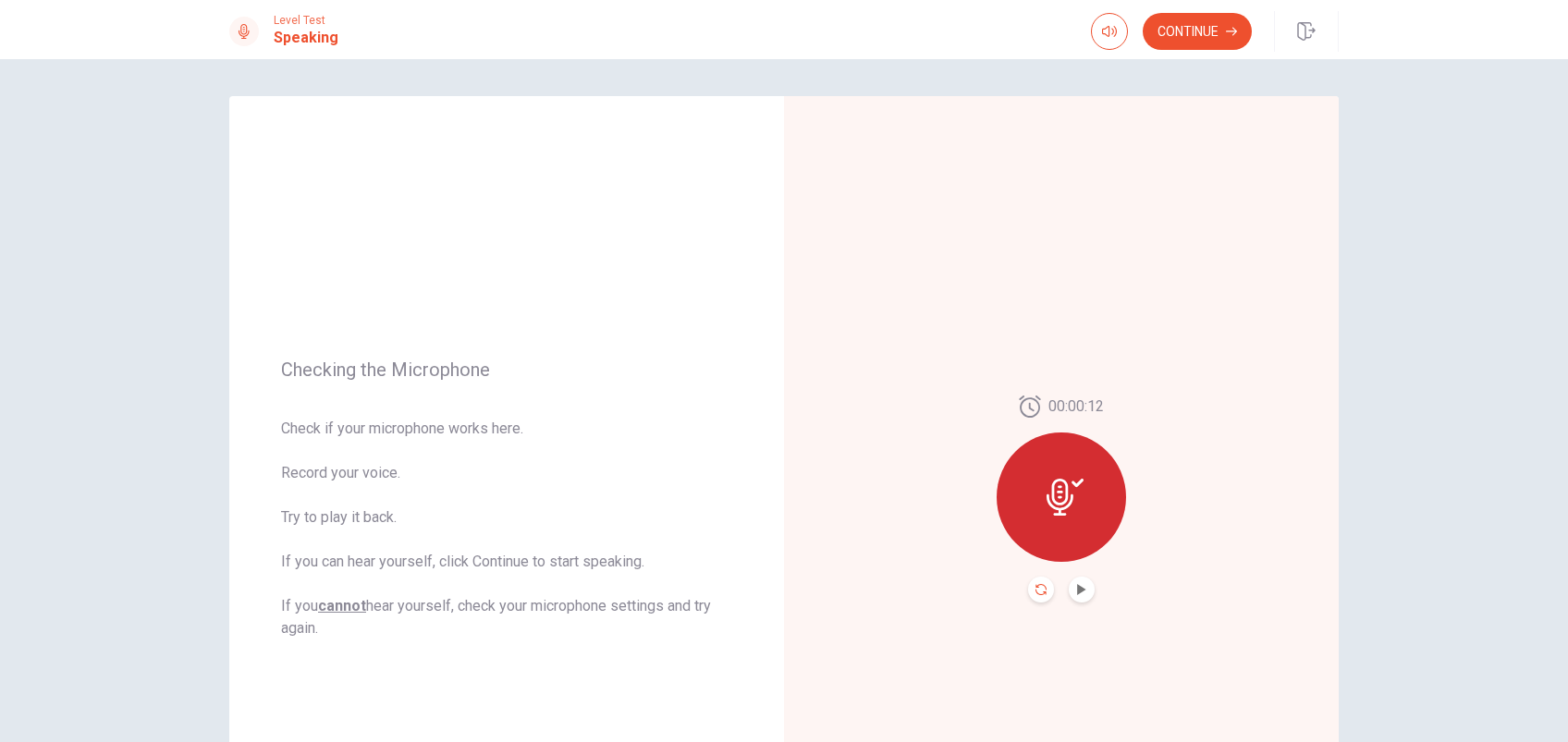 click at bounding box center [1041, 590] 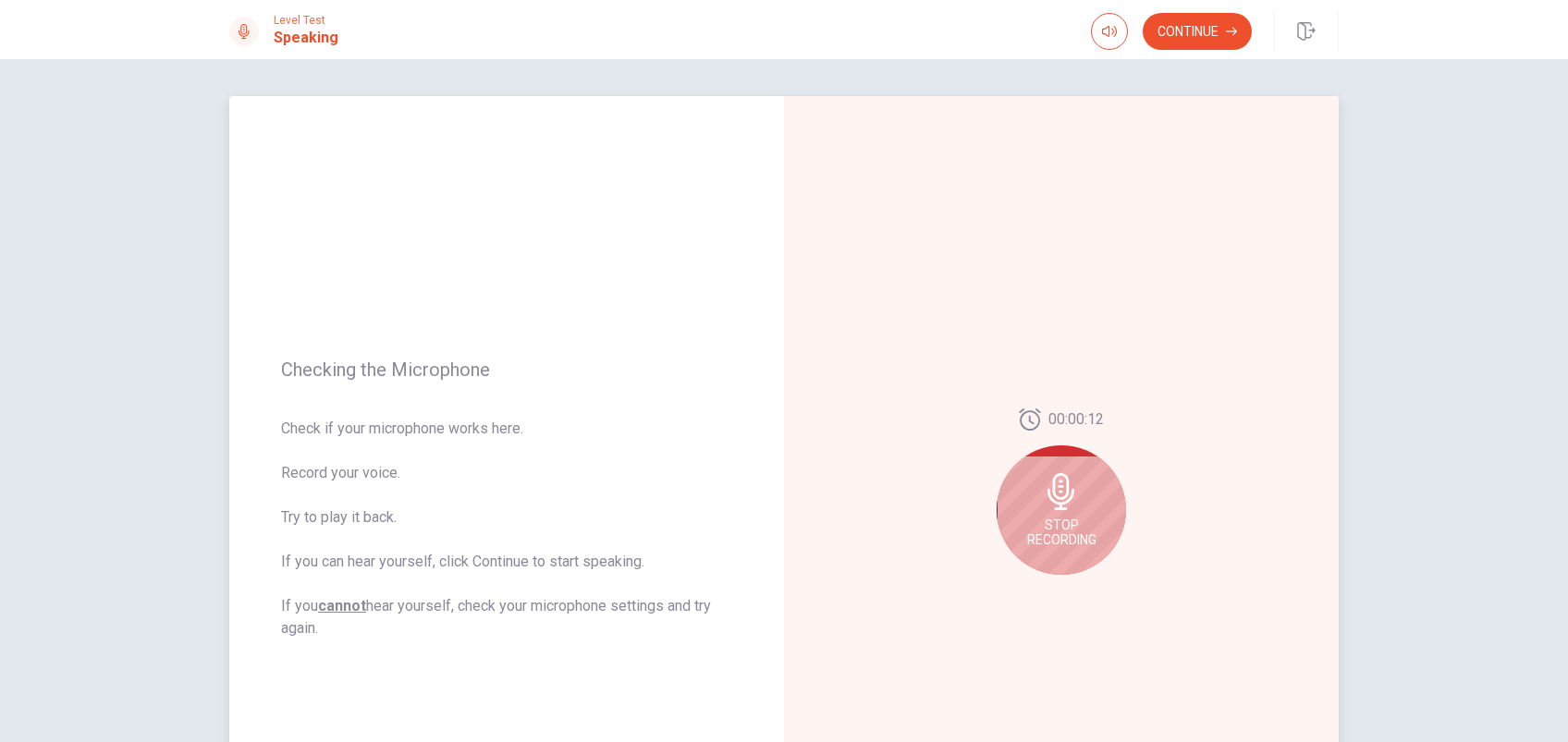 click at bounding box center (1061, 492) 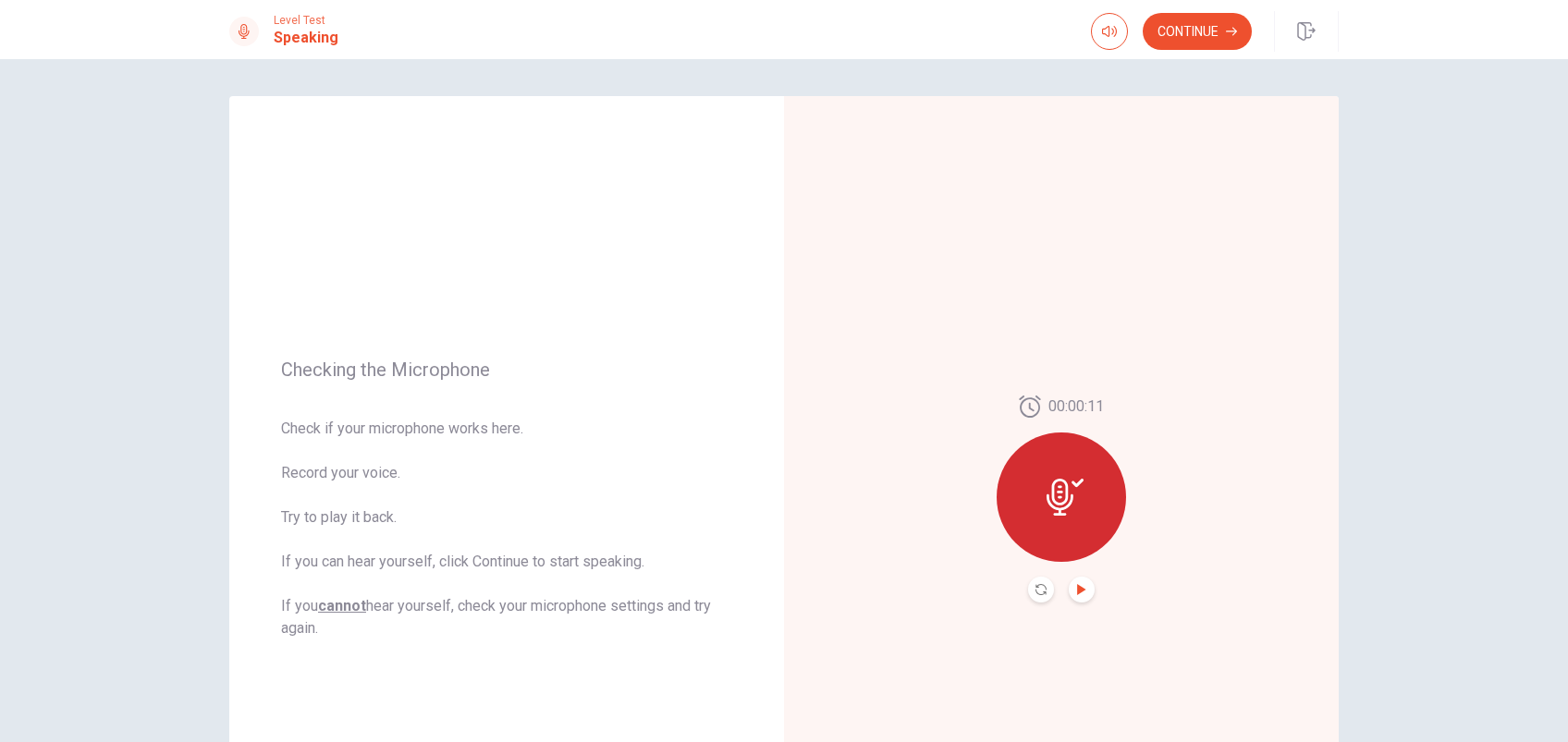 click at bounding box center [1081, 590] 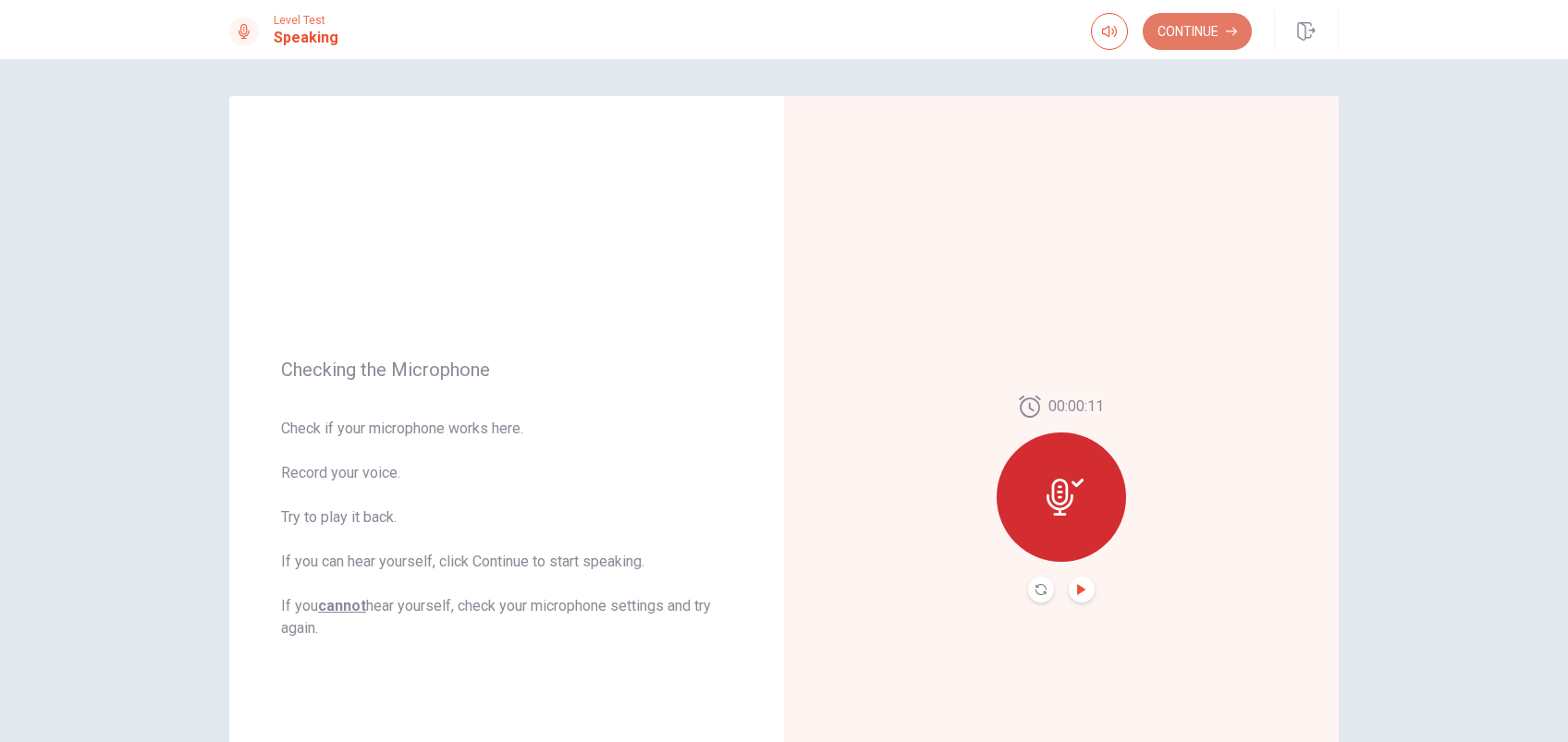 click on "Continue" at bounding box center (1197, 31) 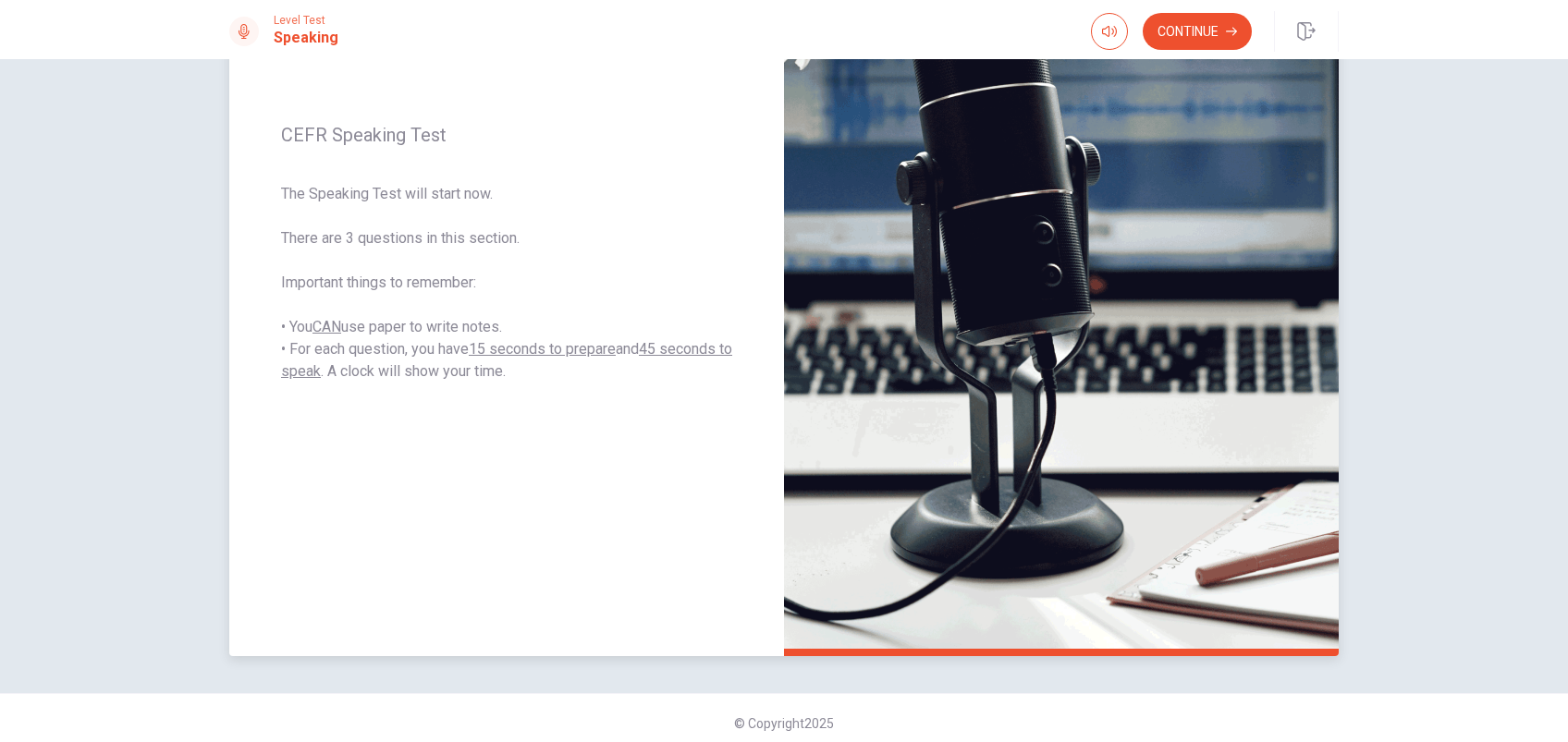 scroll, scrollTop: 123, scrollLeft: 0, axis: vertical 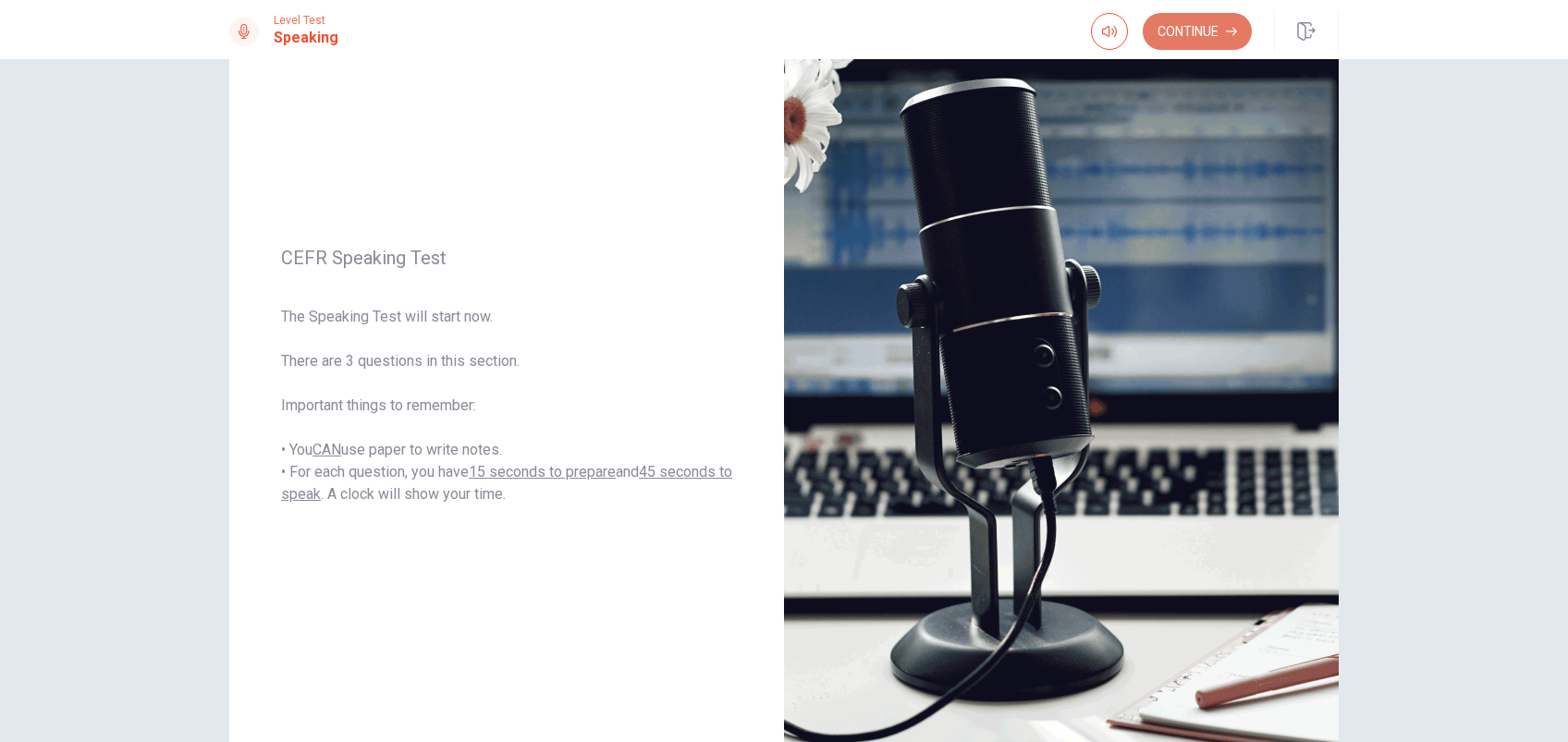 click on "Continue" at bounding box center (1197, 31) 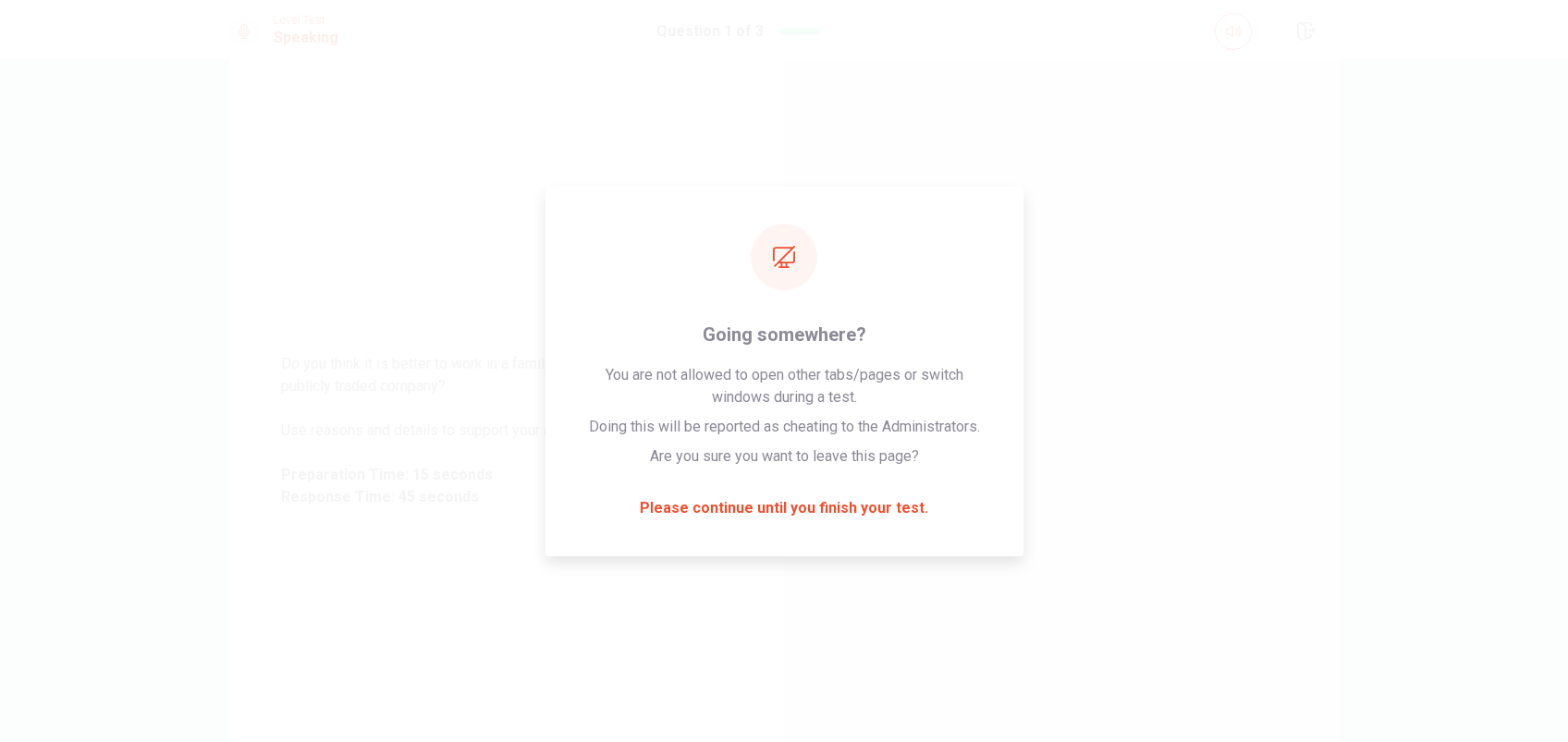 scroll, scrollTop: 123, scrollLeft: 0, axis: vertical 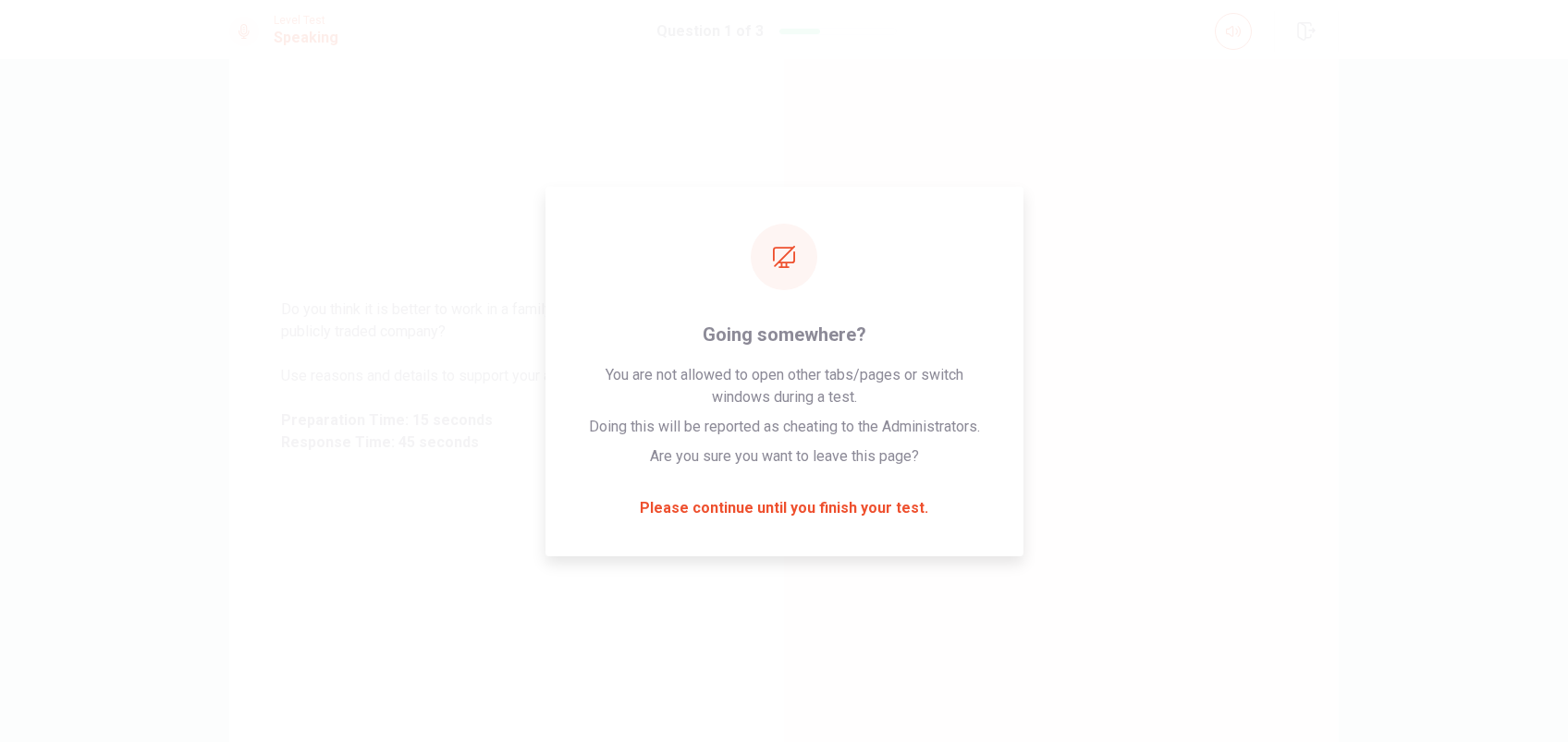 click on "Do you think it is better to work in a family-owned business or a publicly traded company? Use reasons and details to support your answer. Preparation Time: 15 seconds Response Time: 45 seconds © Copyright  [YEAR]" at bounding box center [784, 400] 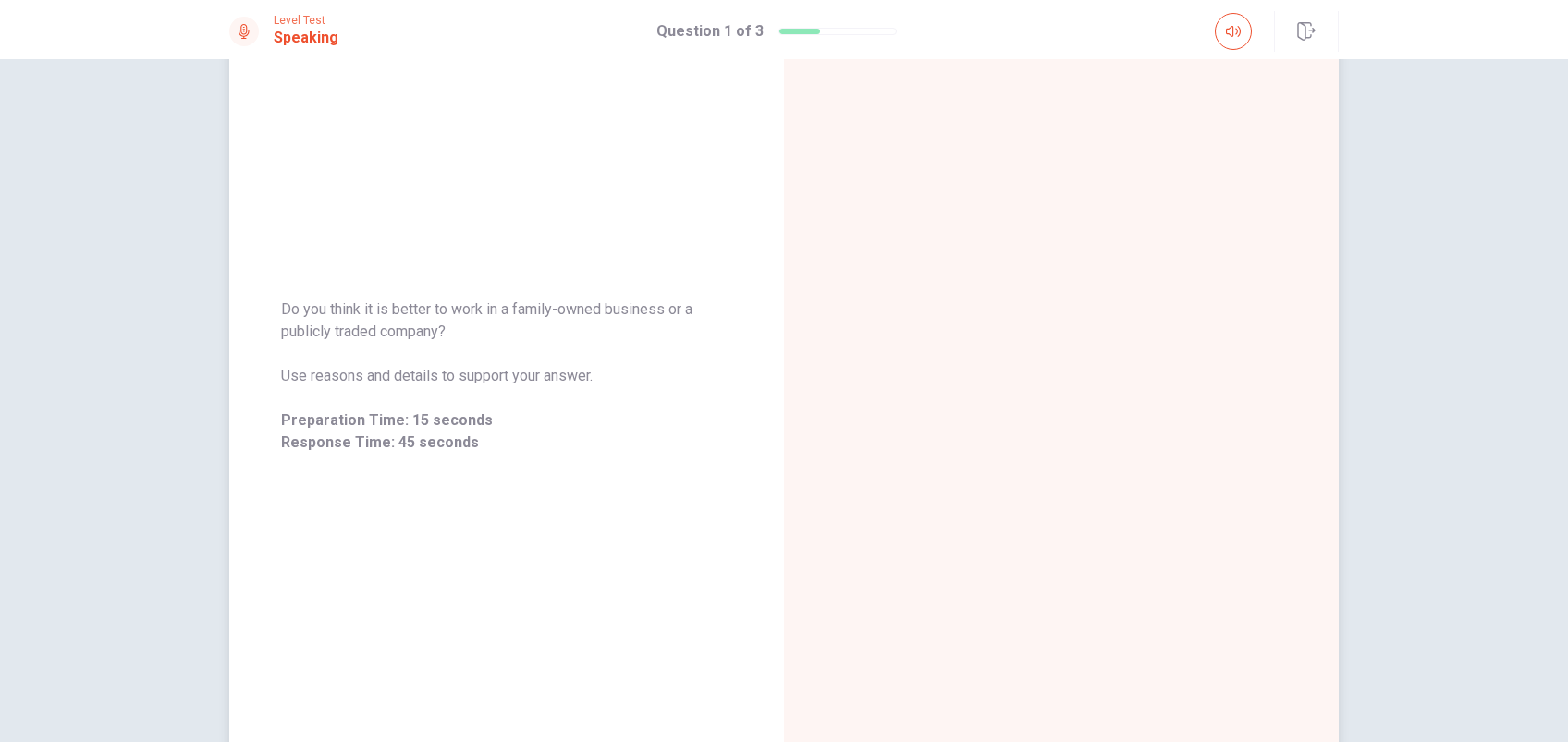 click on "Do you think it is better to work in a family-owned business or a publicly traded company? Use reasons and details to support your answer. Preparation Time: 15 seconds Response Time: 45 seconds" at bounding box center (507, 376) 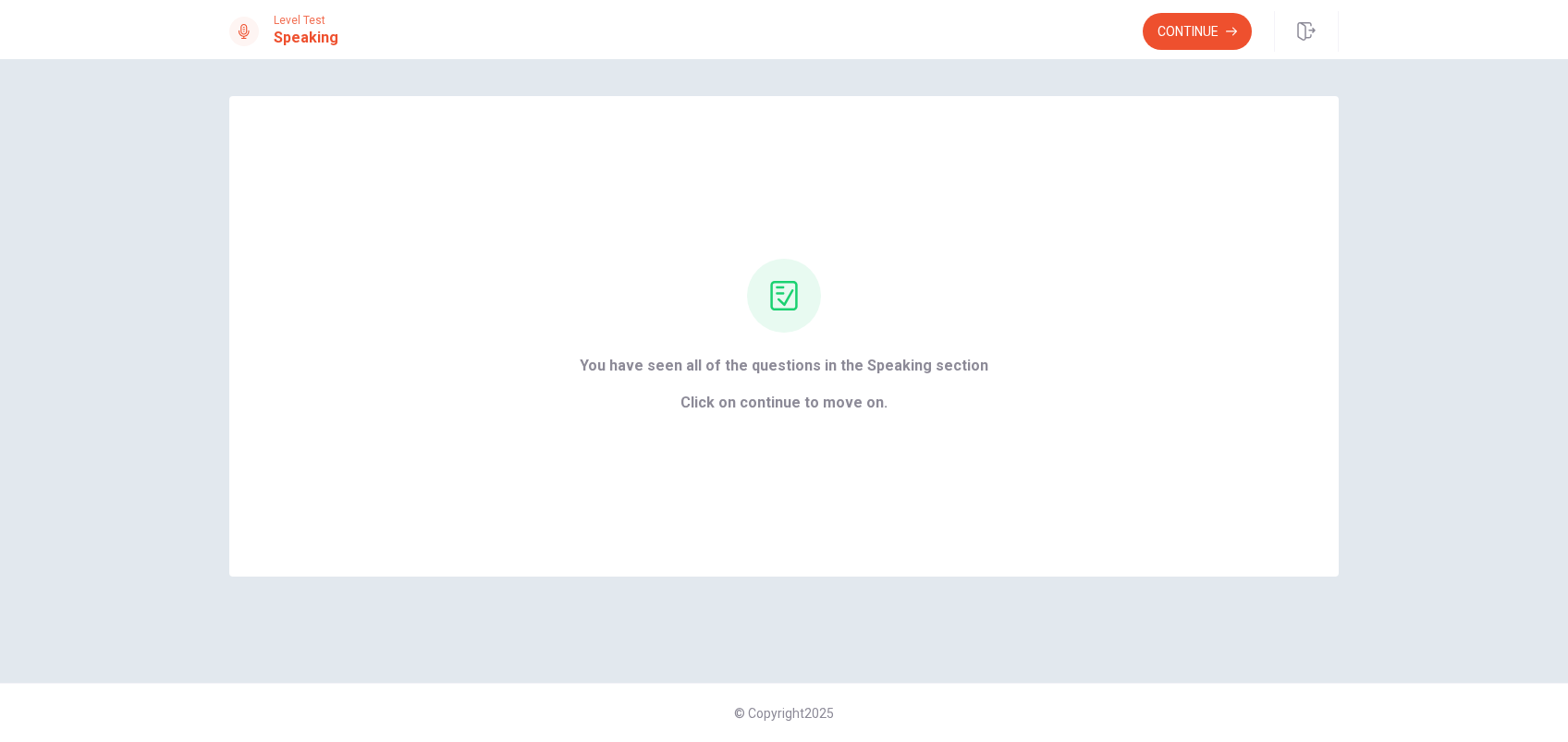 scroll, scrollTop: 0, scrollLeft: 0, axis: both 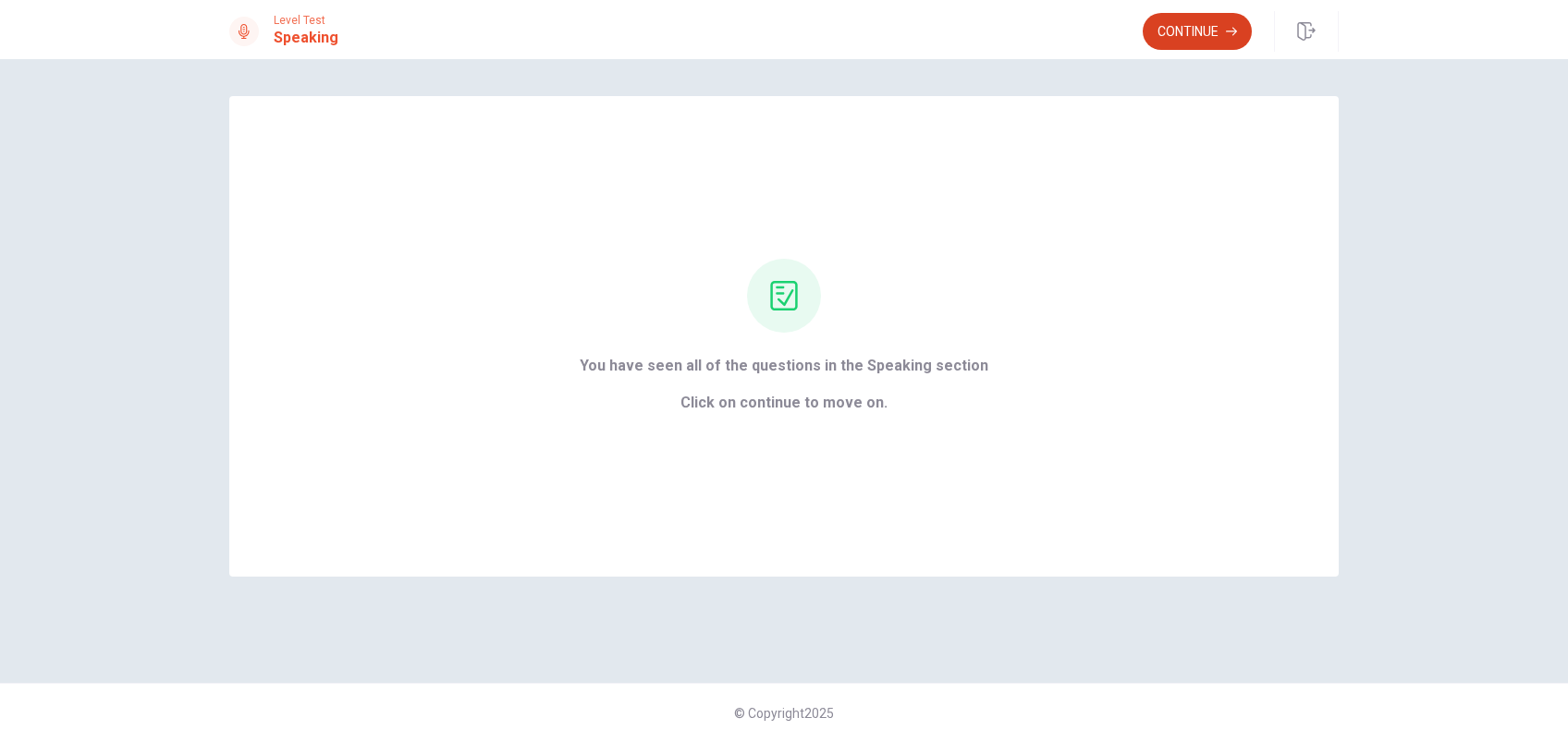 click on "Continue" at bounding box center [1197, 31] 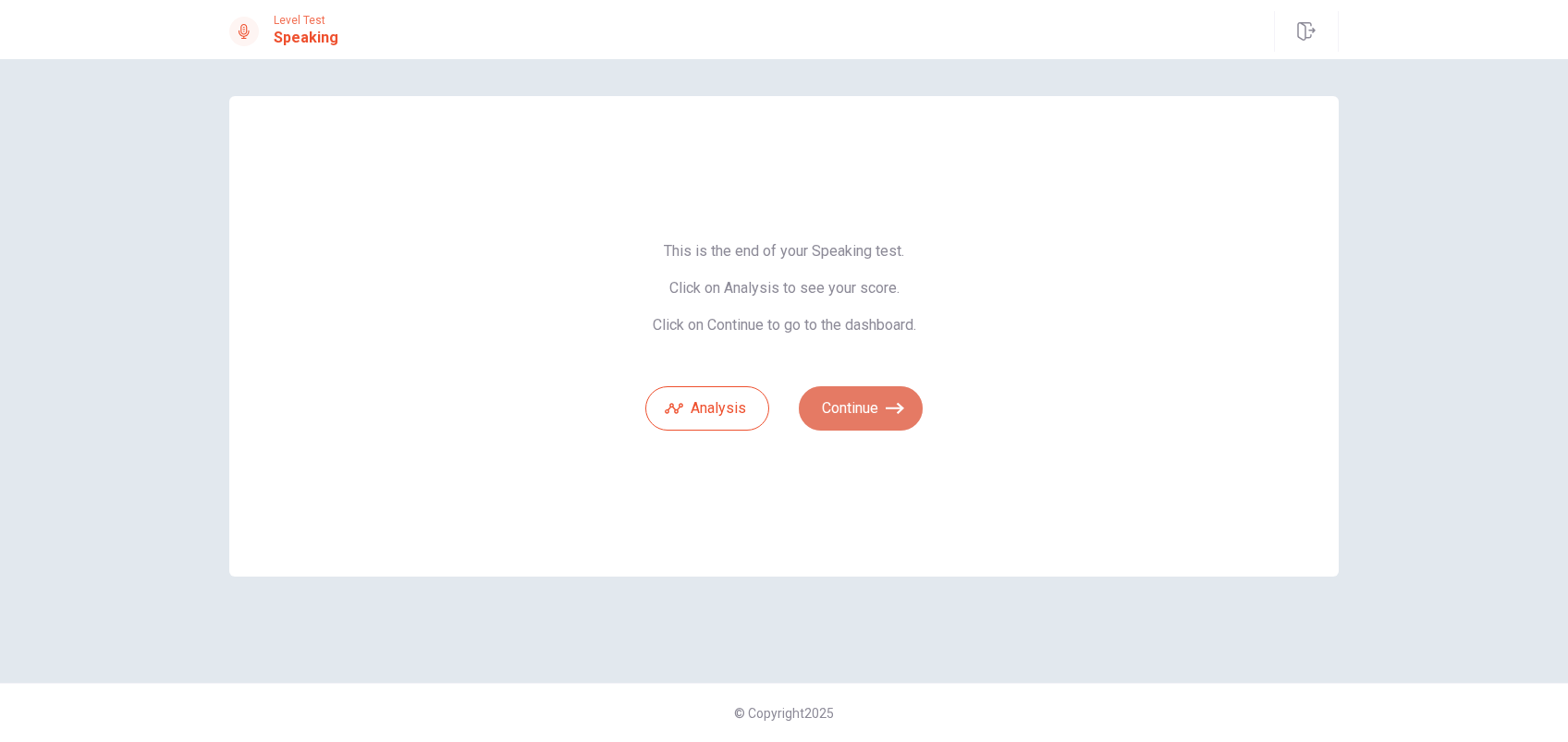 click on "Continue" at bounding box center (861, 408) 